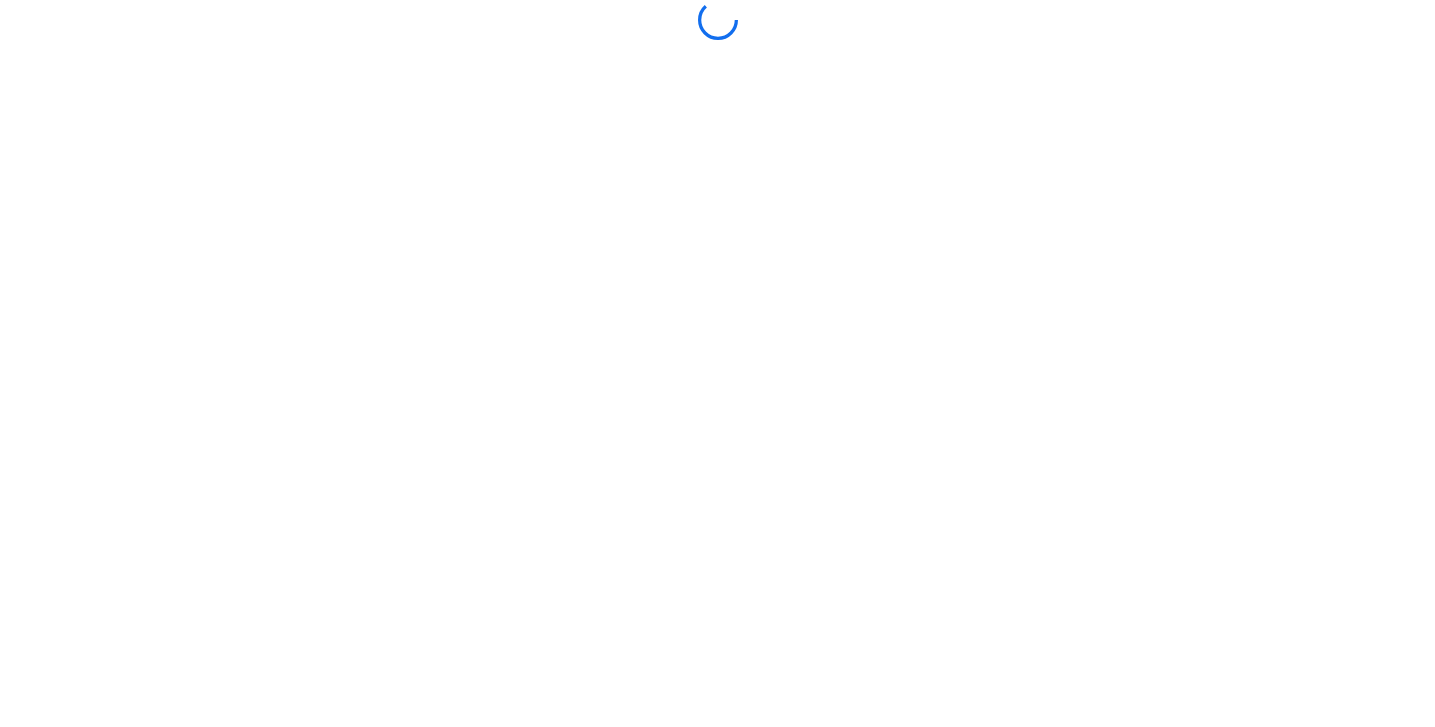 scroll, scrollTop: 0, scrollLeft: 0, axis: both 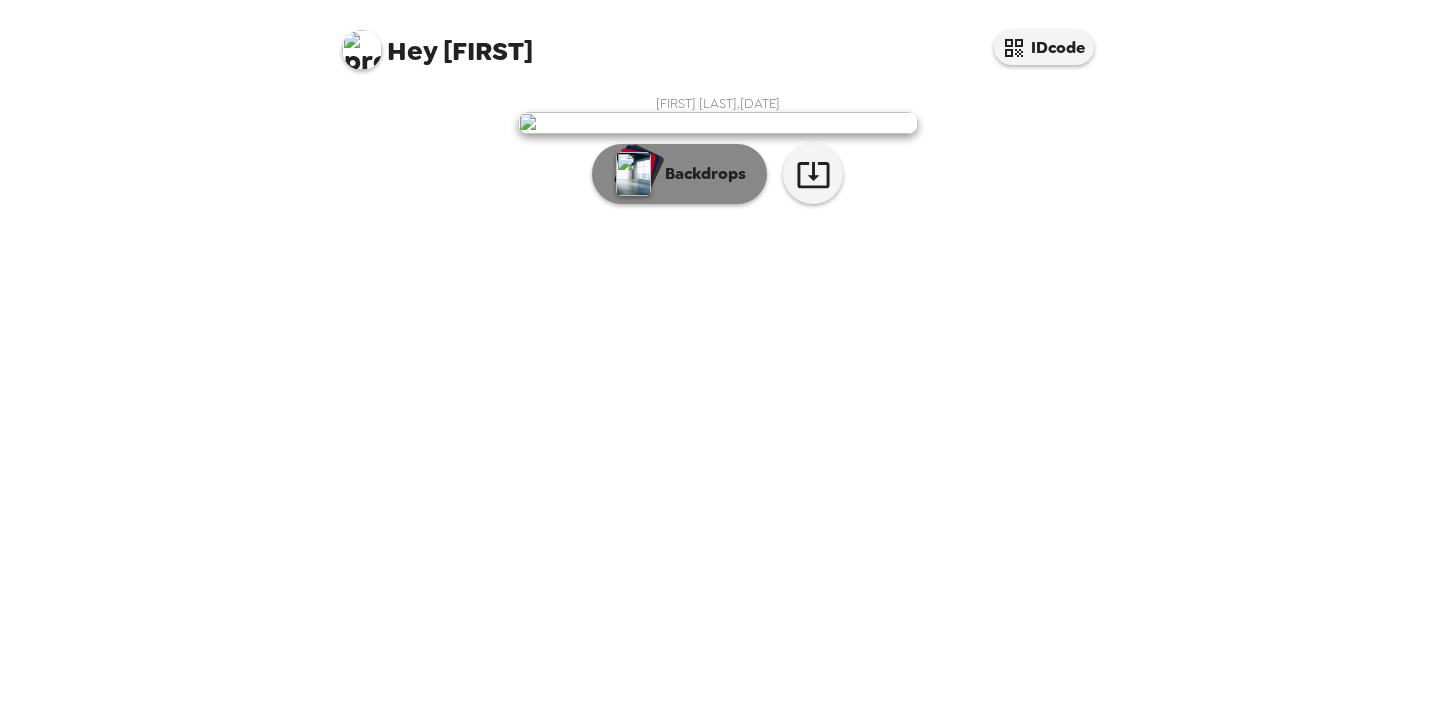click on "Backdrops" at bounding box center [700, 174] 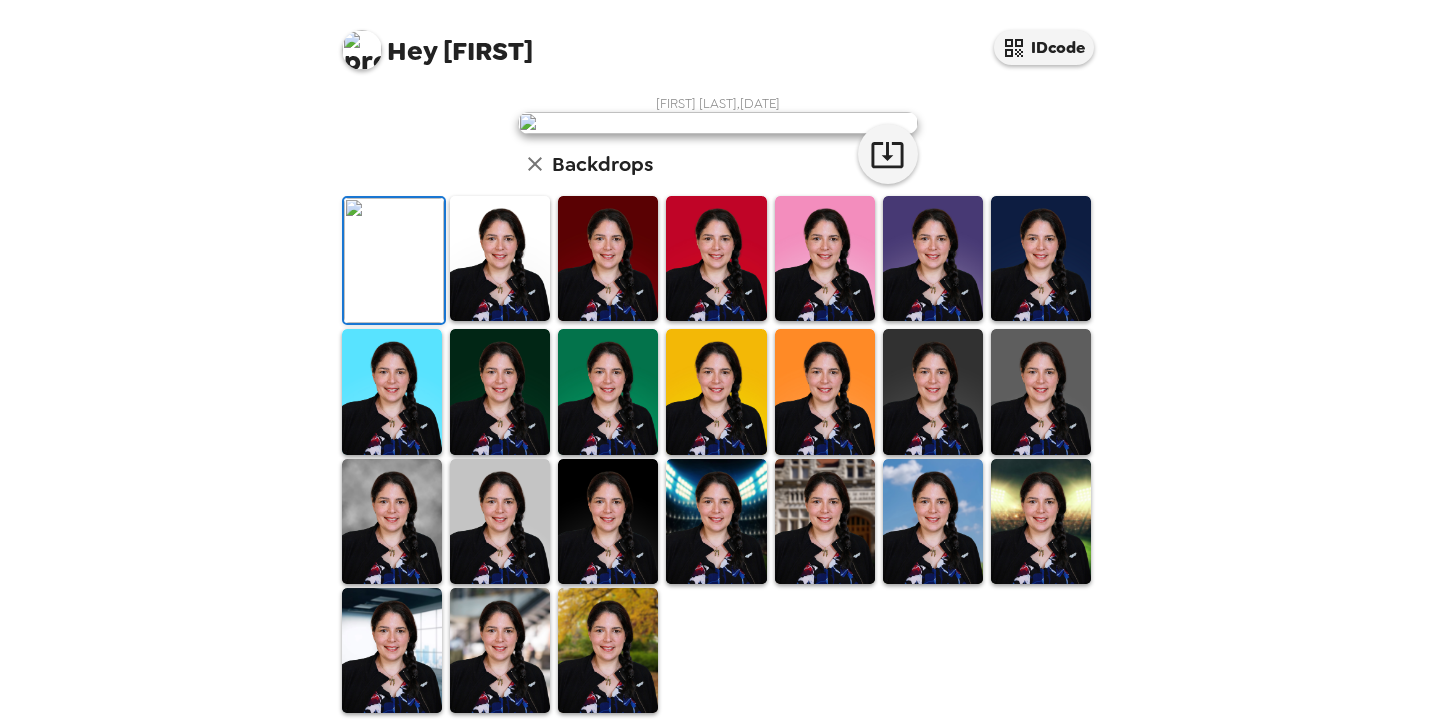 click at bounding box center (608, 258) 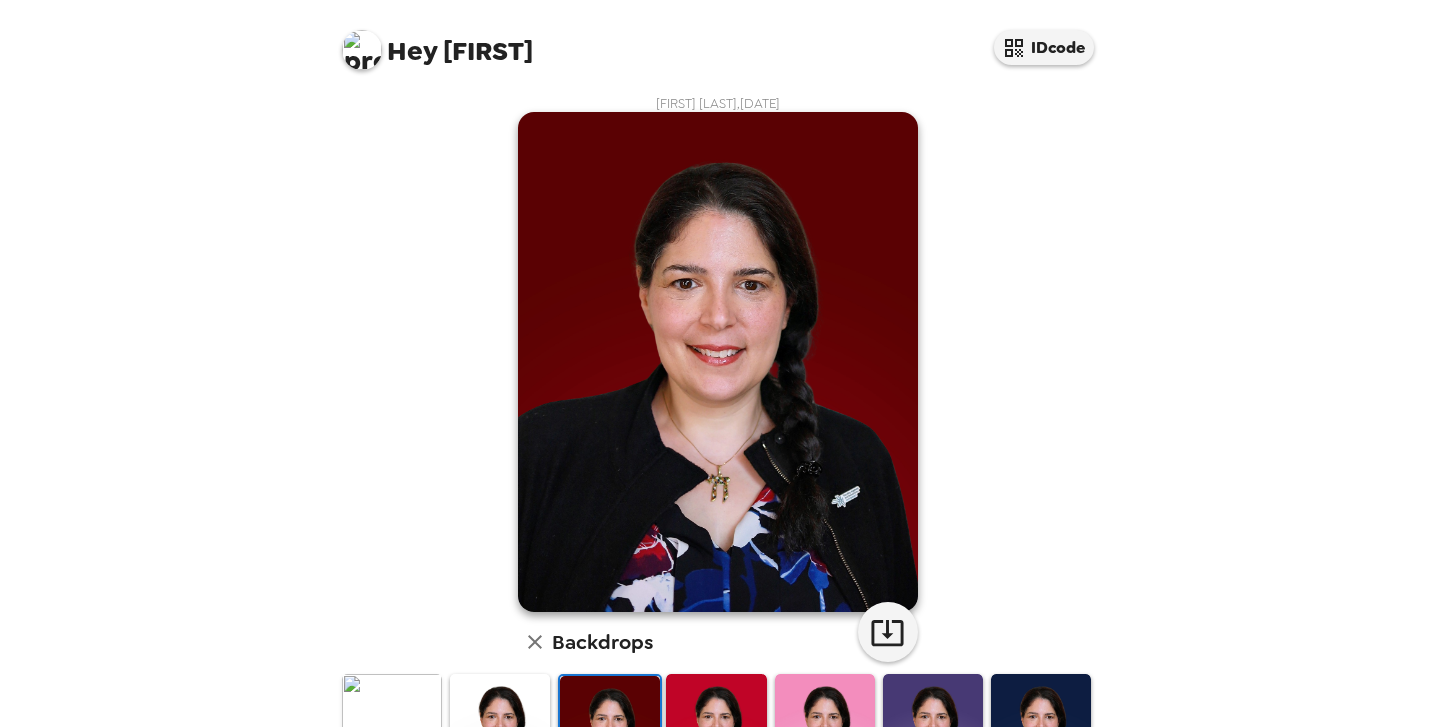 click at bounding box center [500, 736] 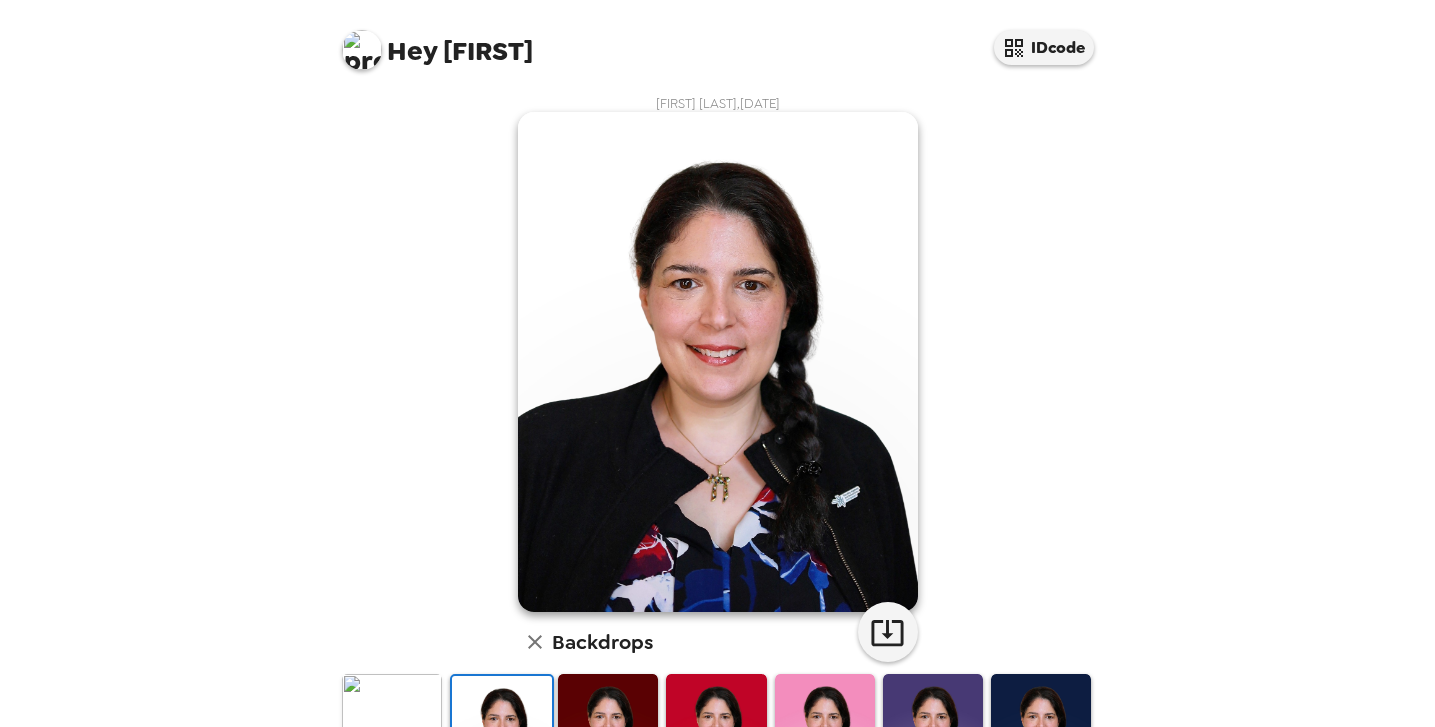 click at bounding box center [608, 736] 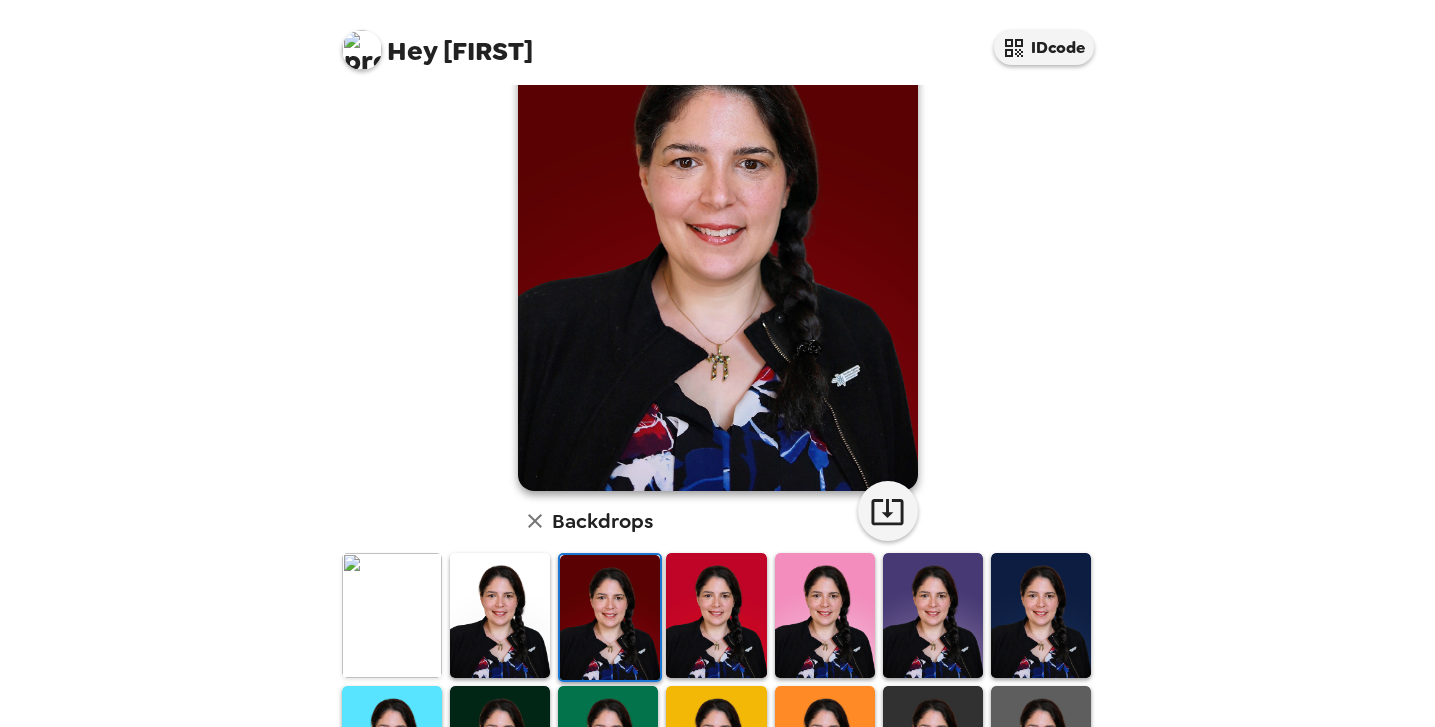 scroll, scrollTop: 154, scrollLeft: 0, axis: vertical 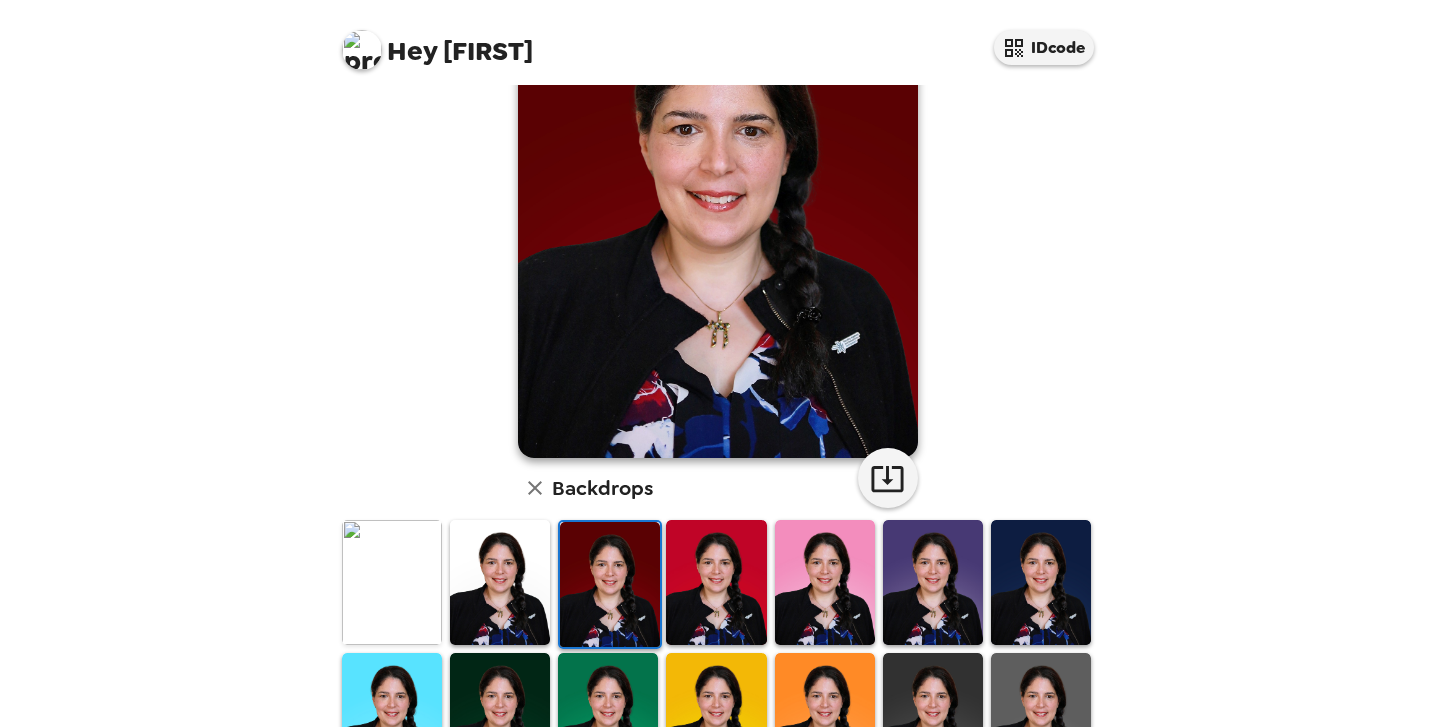 click at bounding box center [825, 582] 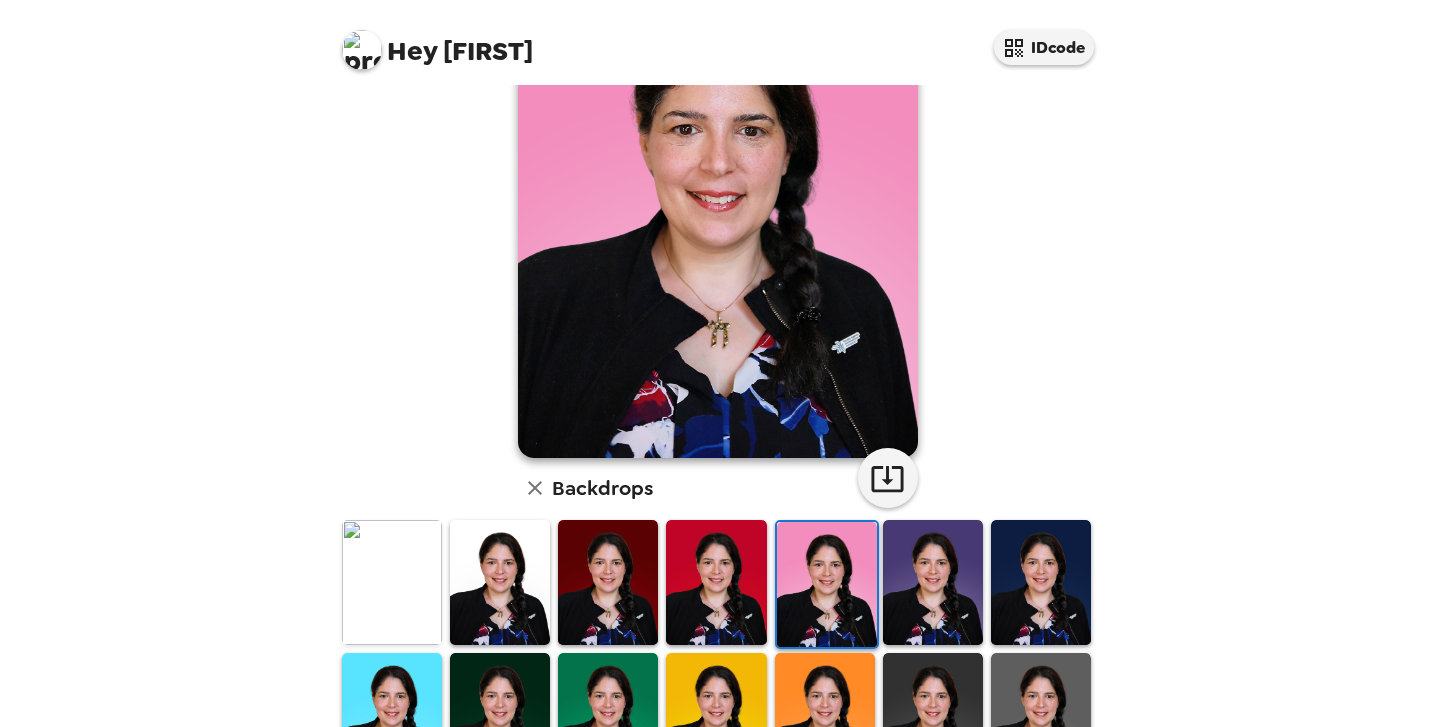 click at bounding box center (392, 715) 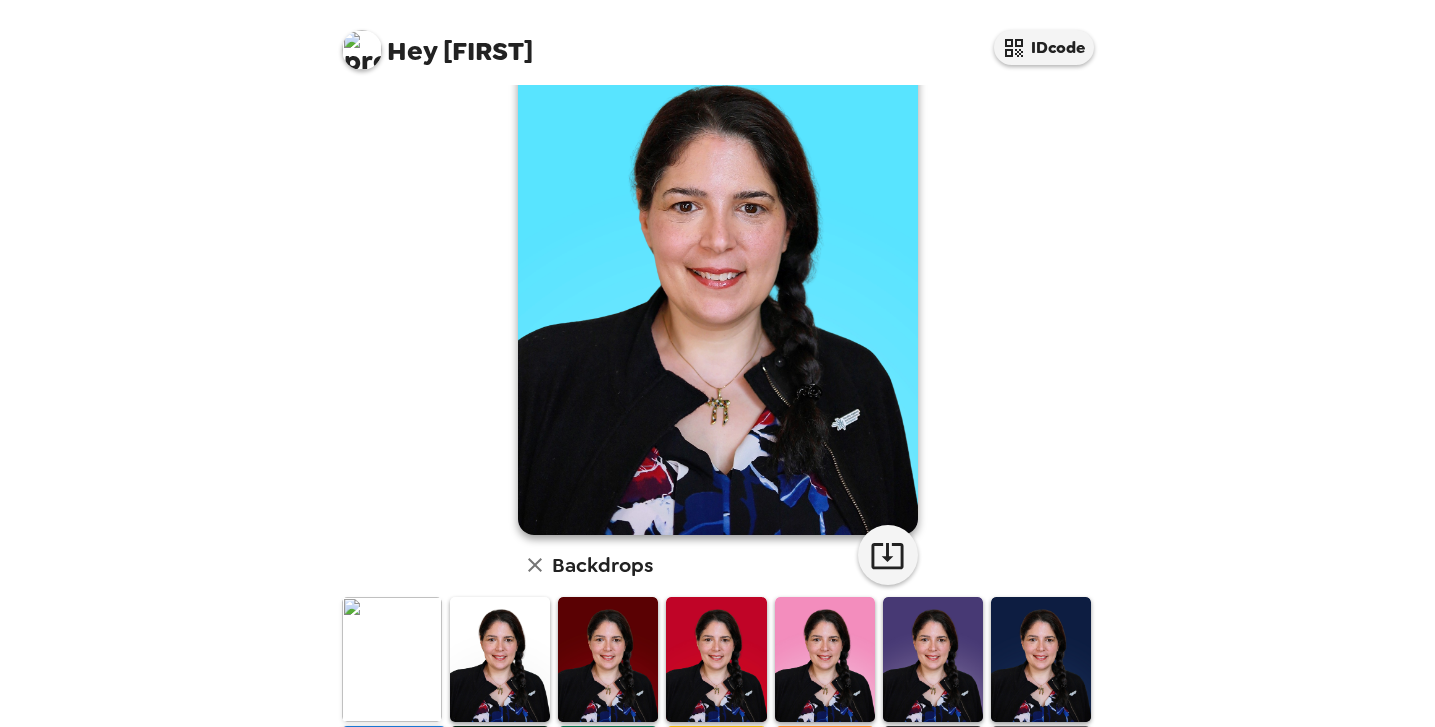 scroll, scrollTop: 59, scrollLeft: 0, axis: vertical 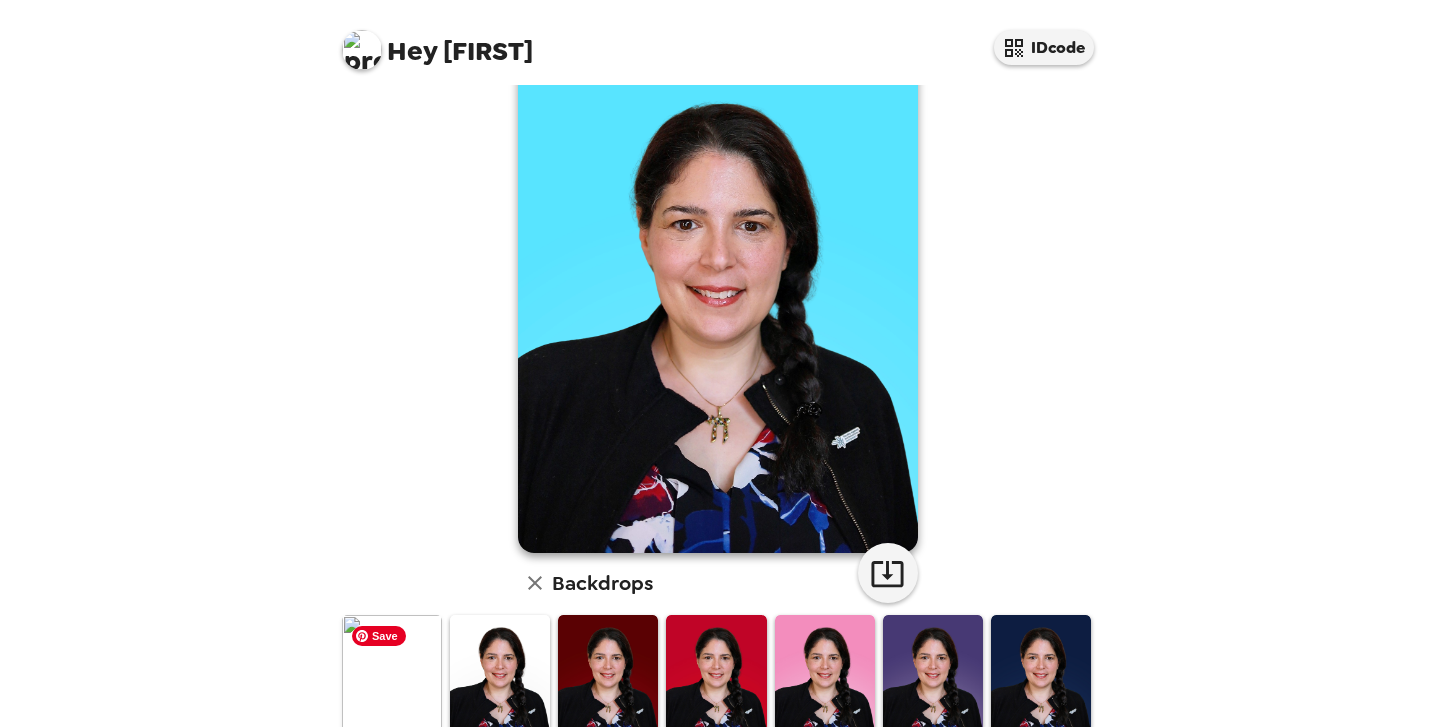 click at bounding box center [392, 677] 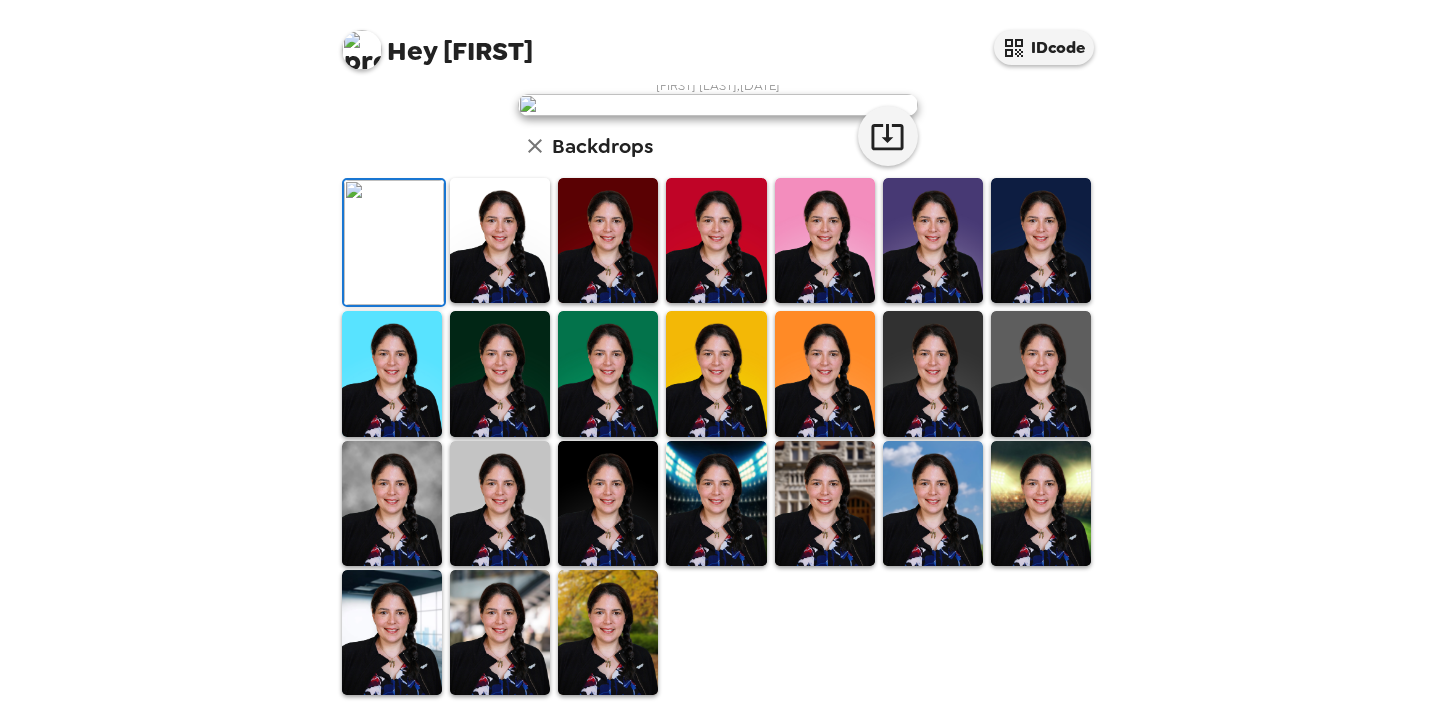 scroll, scrollTop: 405, scrollLeft: 0, axis: vertical 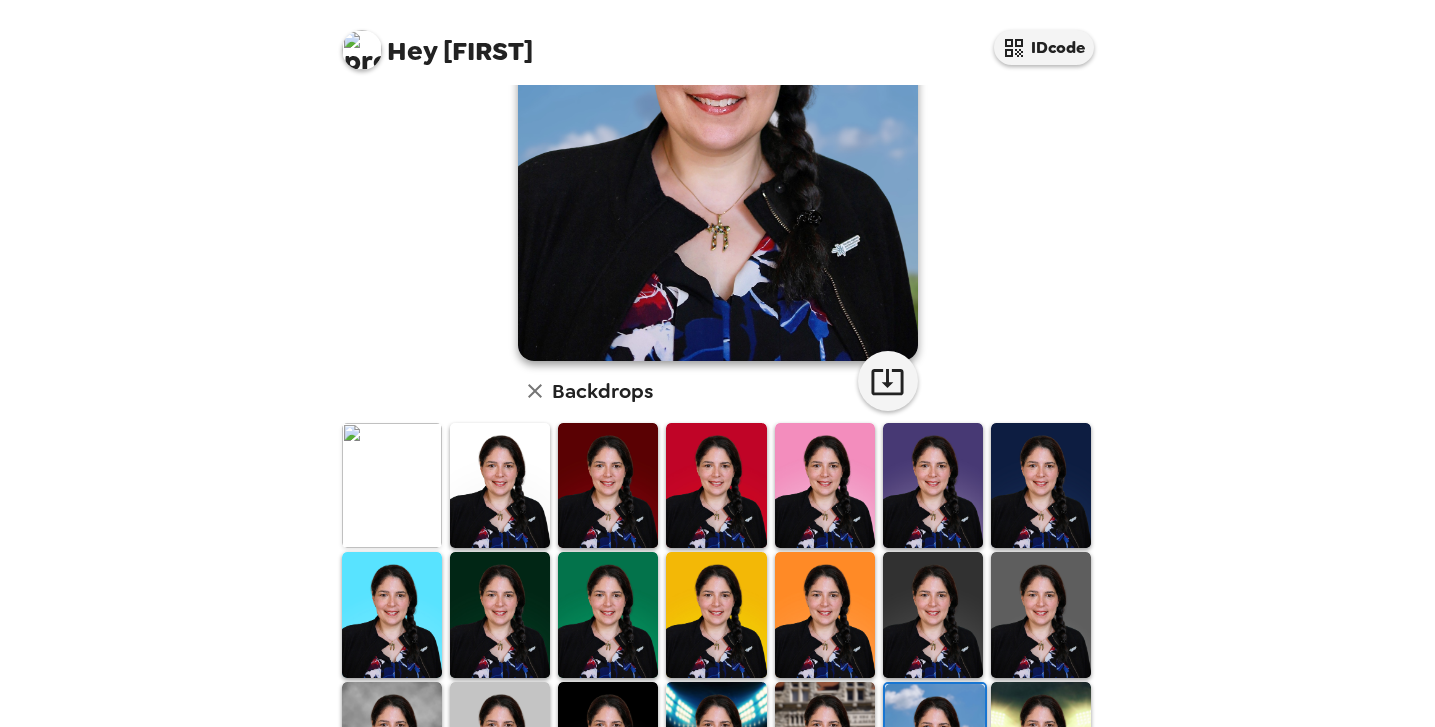 click at bounding box center (825, 614) 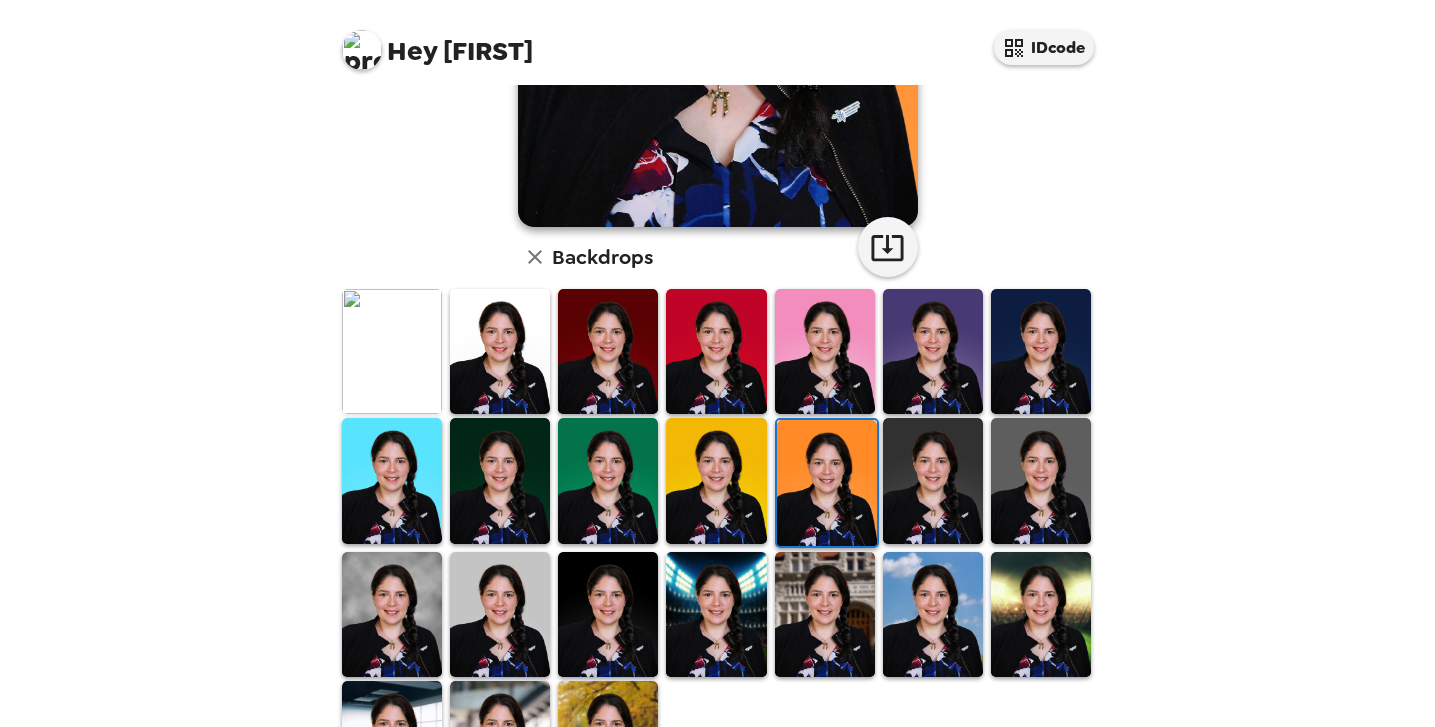 scroll, scrollTop: 400, scrollLeft: 0, axis: vertical 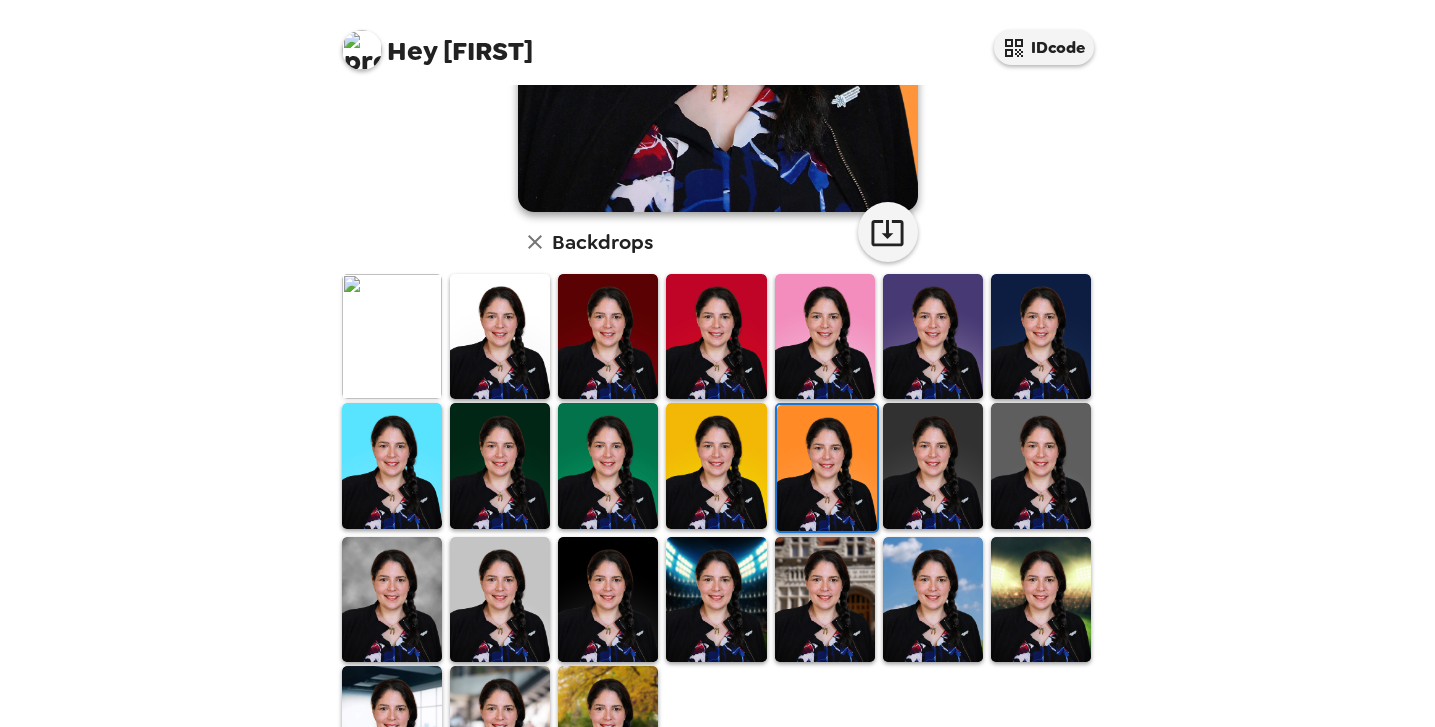 click at bounding box center [716, 599] 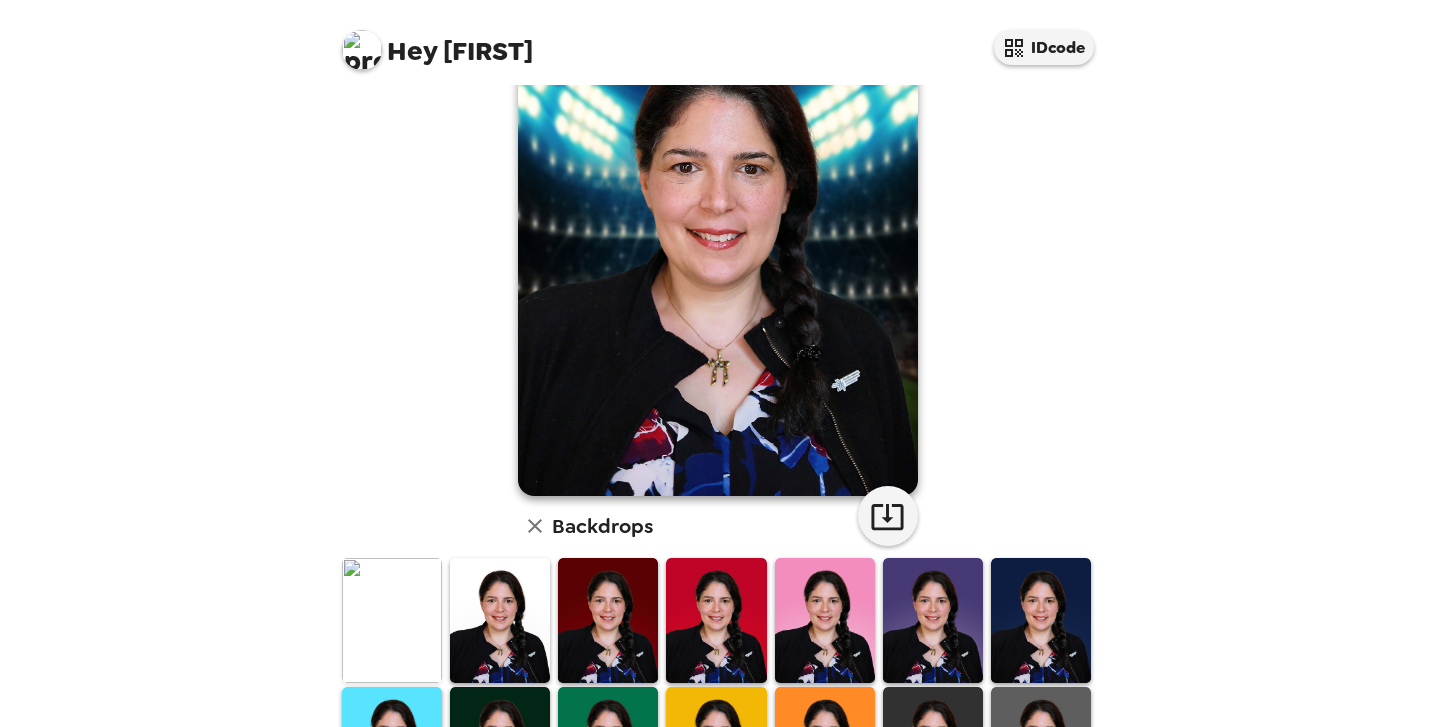 scroll, scrollTop: 52, scrollLeft: 0, axis: vertical 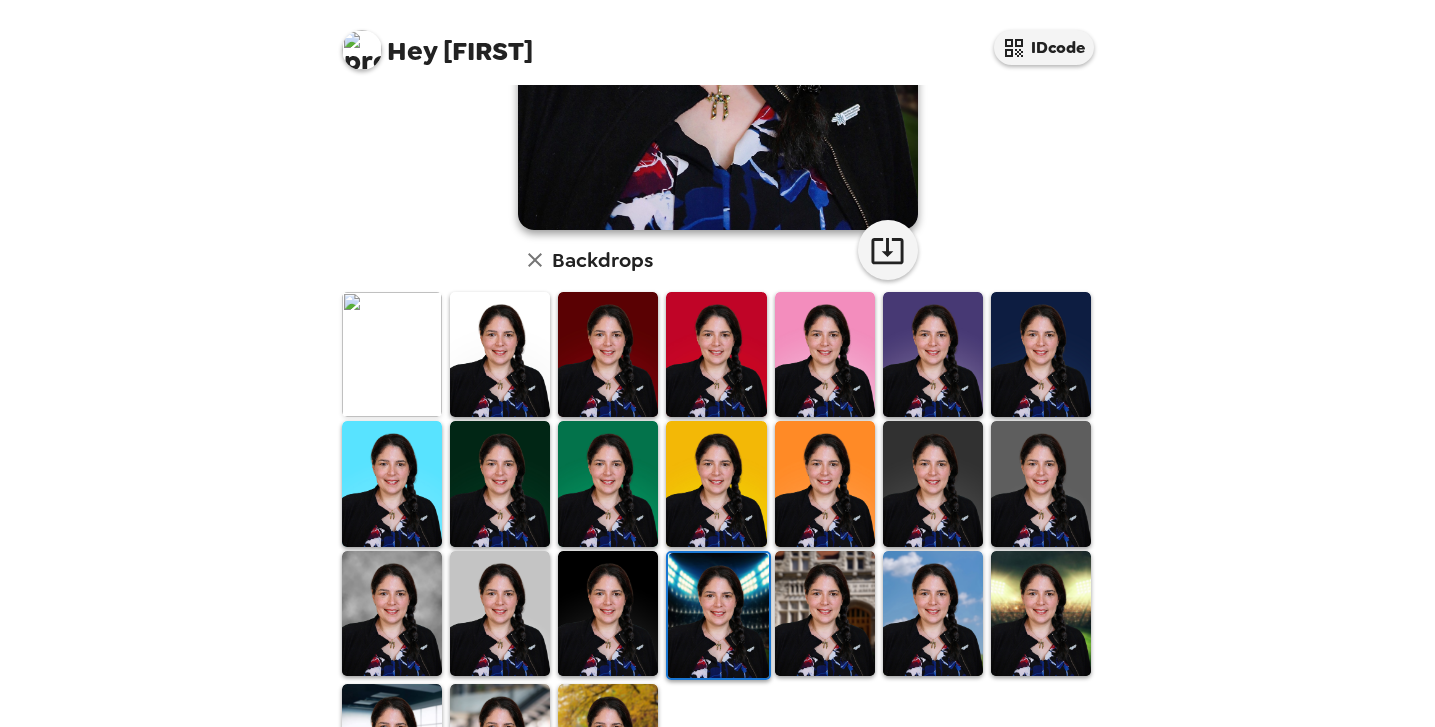 click at bounding box center [608, 613] 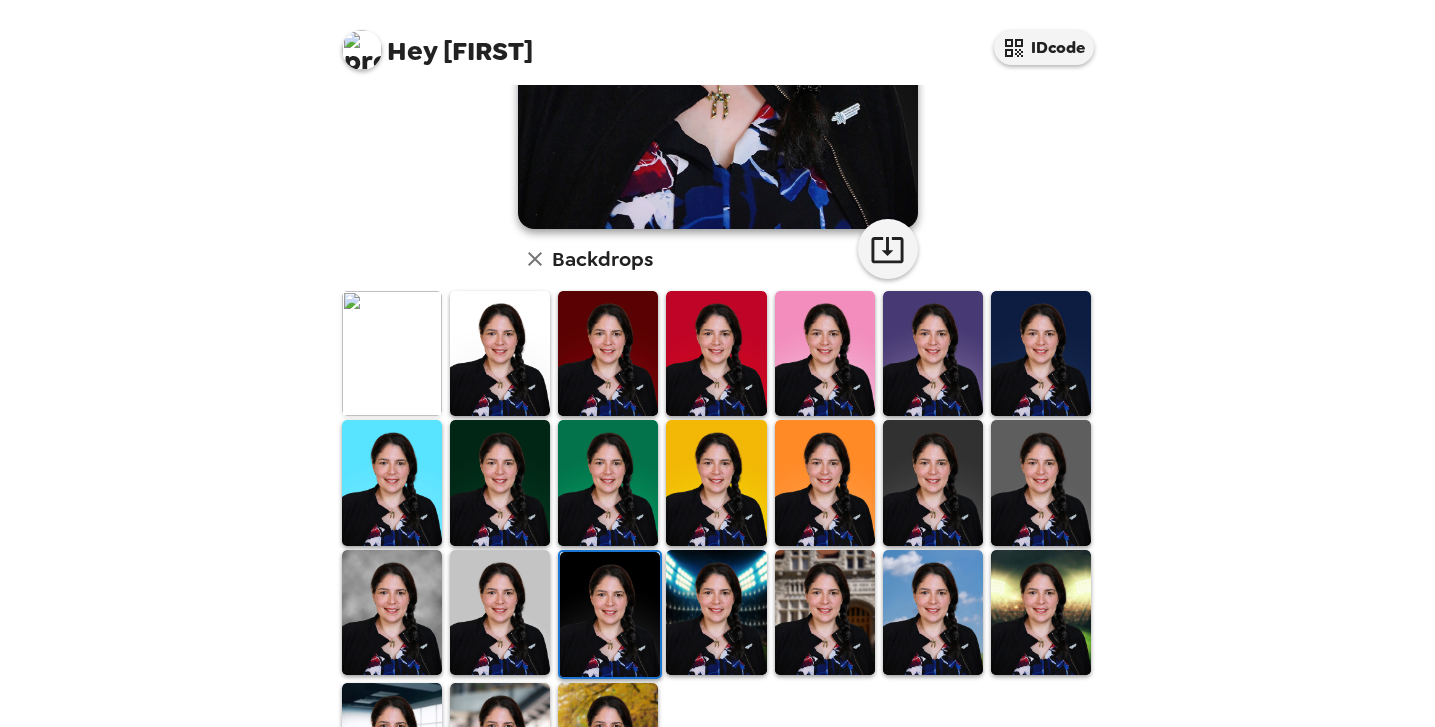 scroll, scrollTop: 389, scrollLeft: 0, axis: vertical 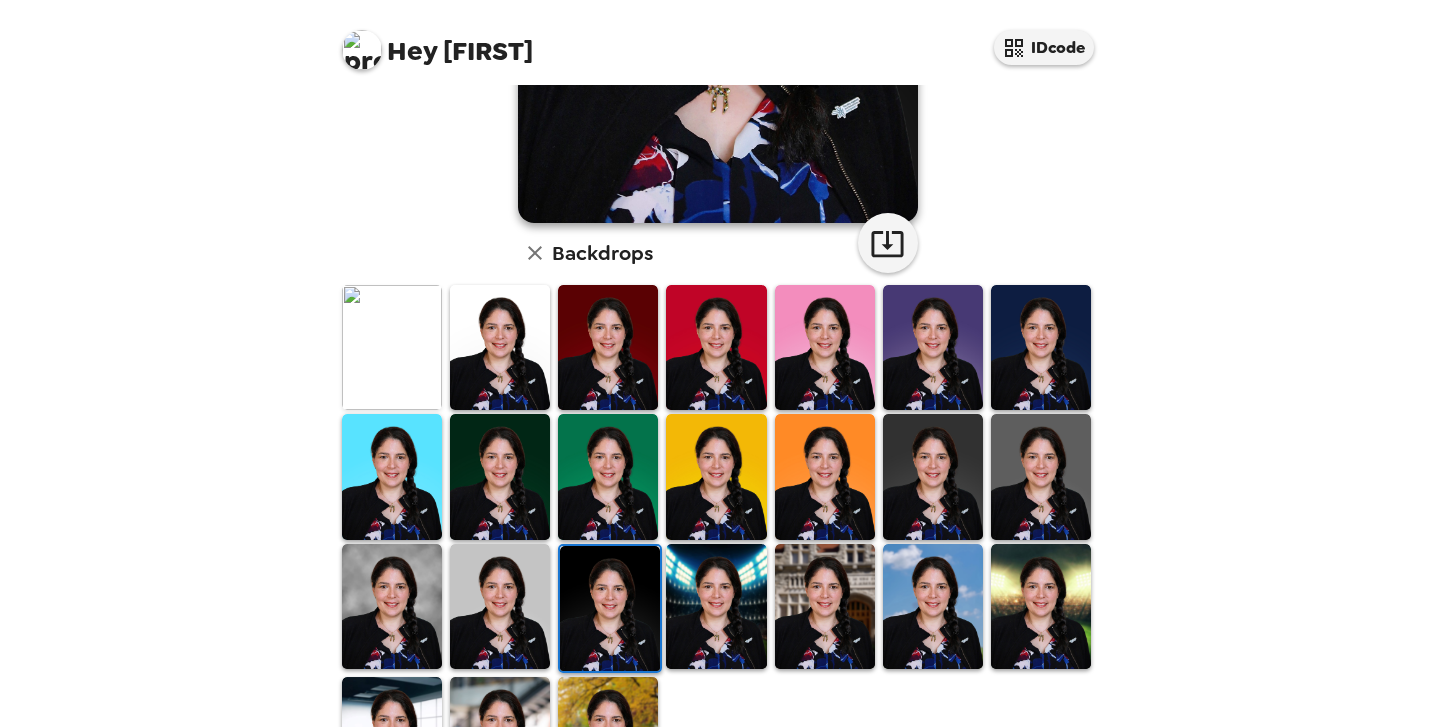 click at bounding box center [500, 606] 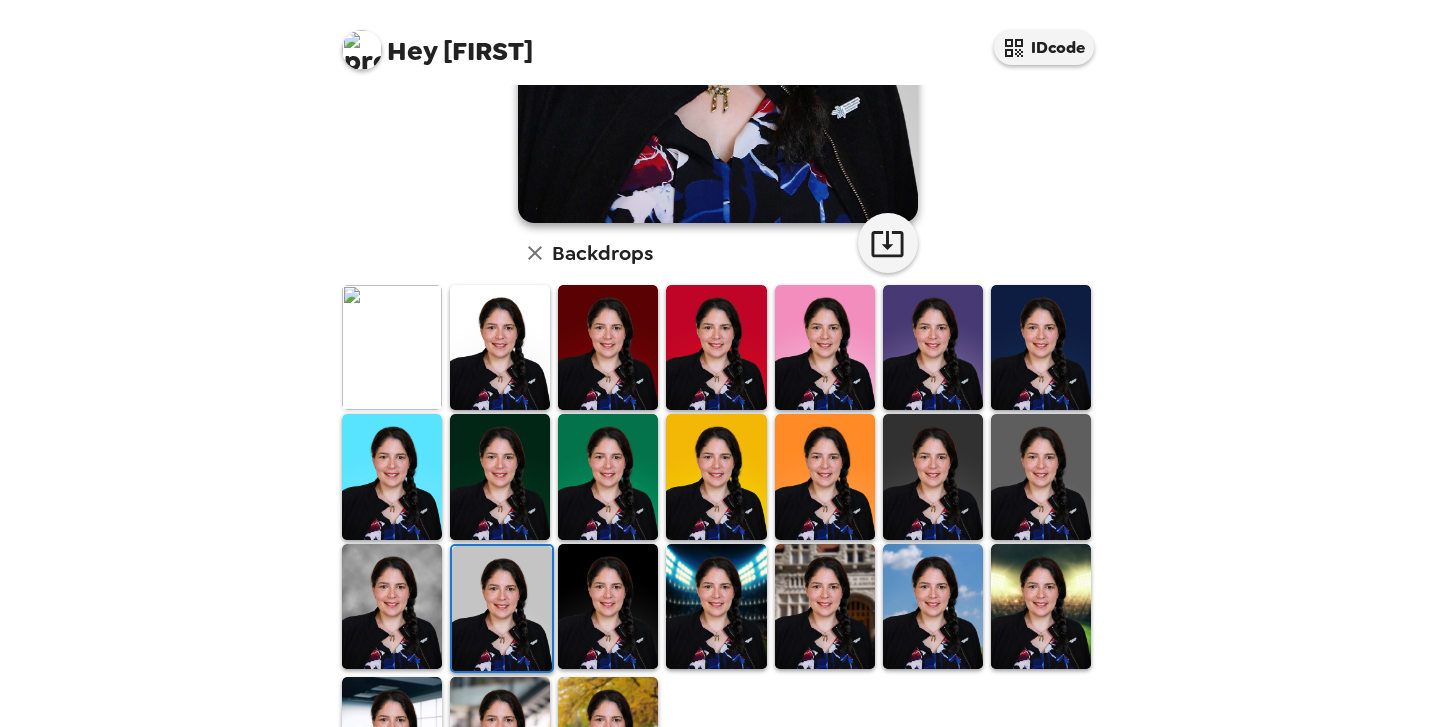 click at bounding box center [392, 606] 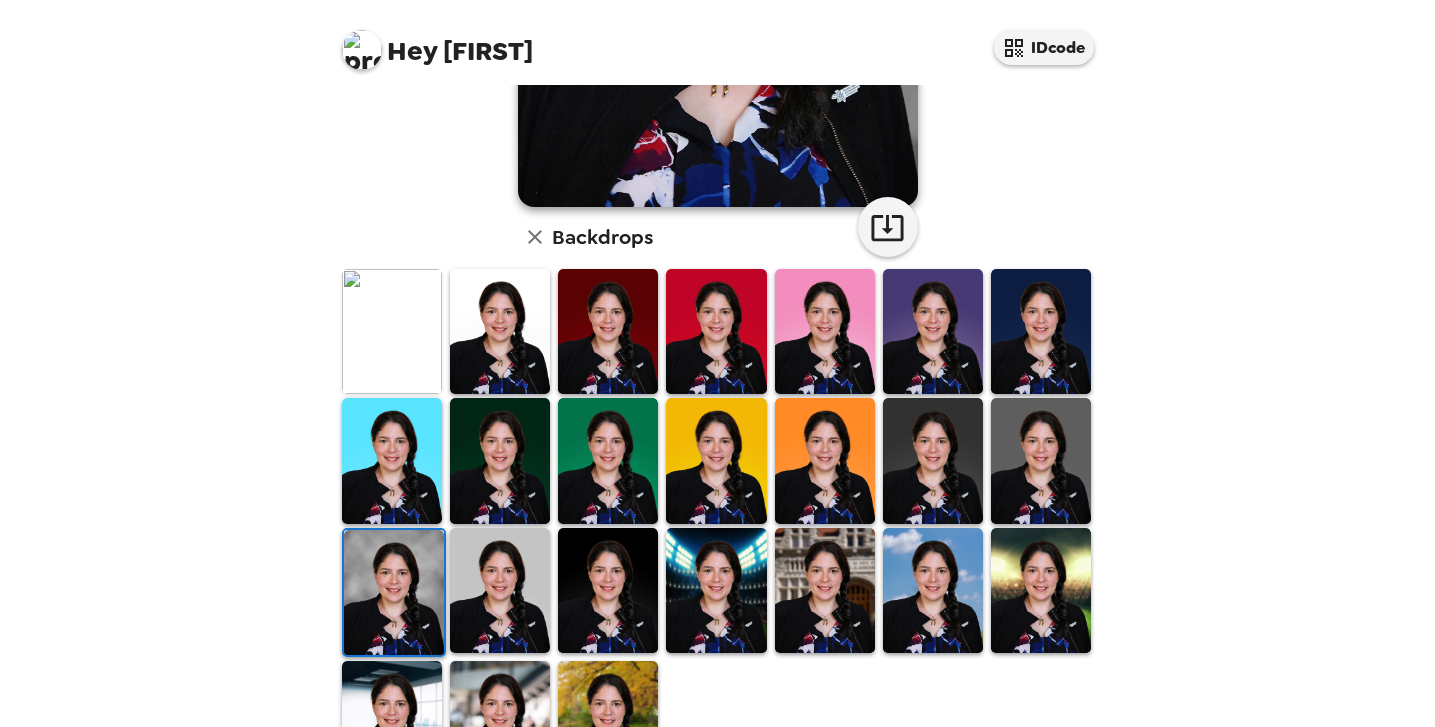 scroll, scrollTop: 497, scrollLeft: 0, axis: vertical 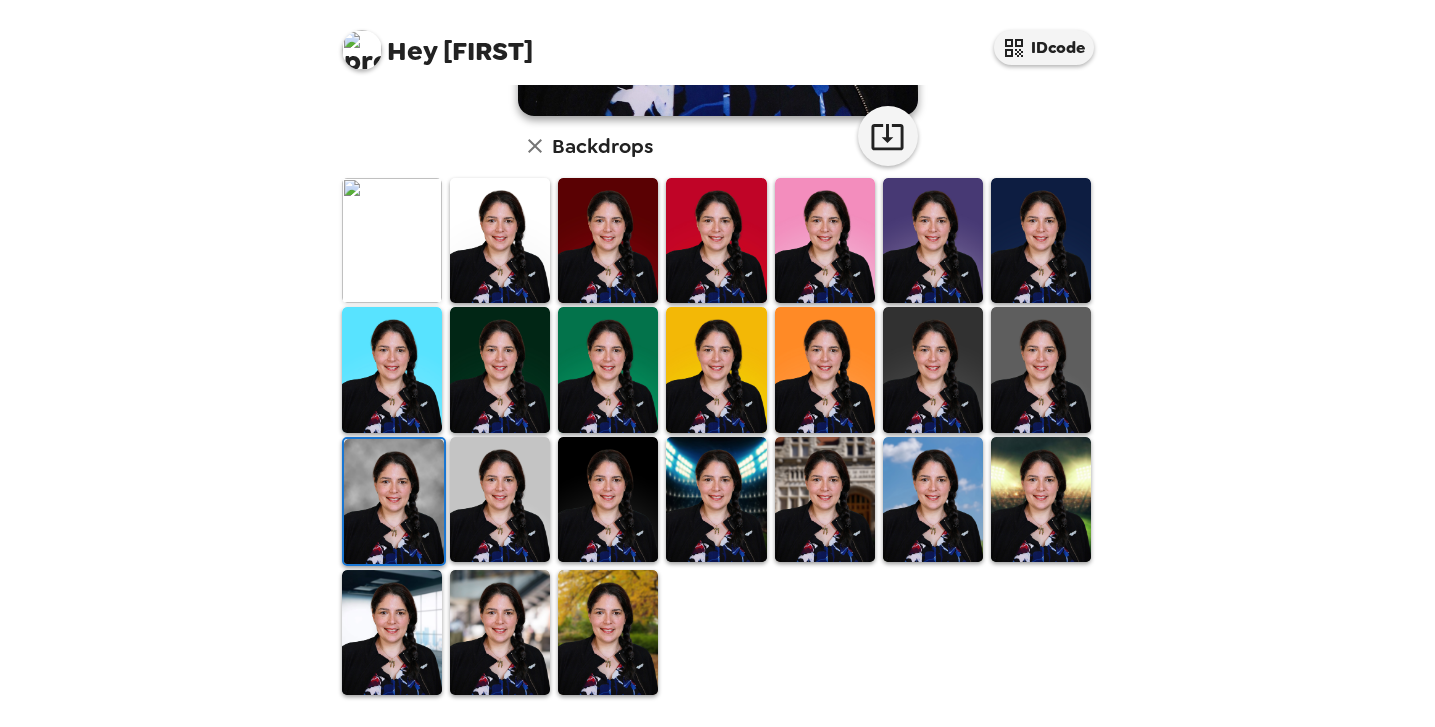 click at bounding box center (500, 632) 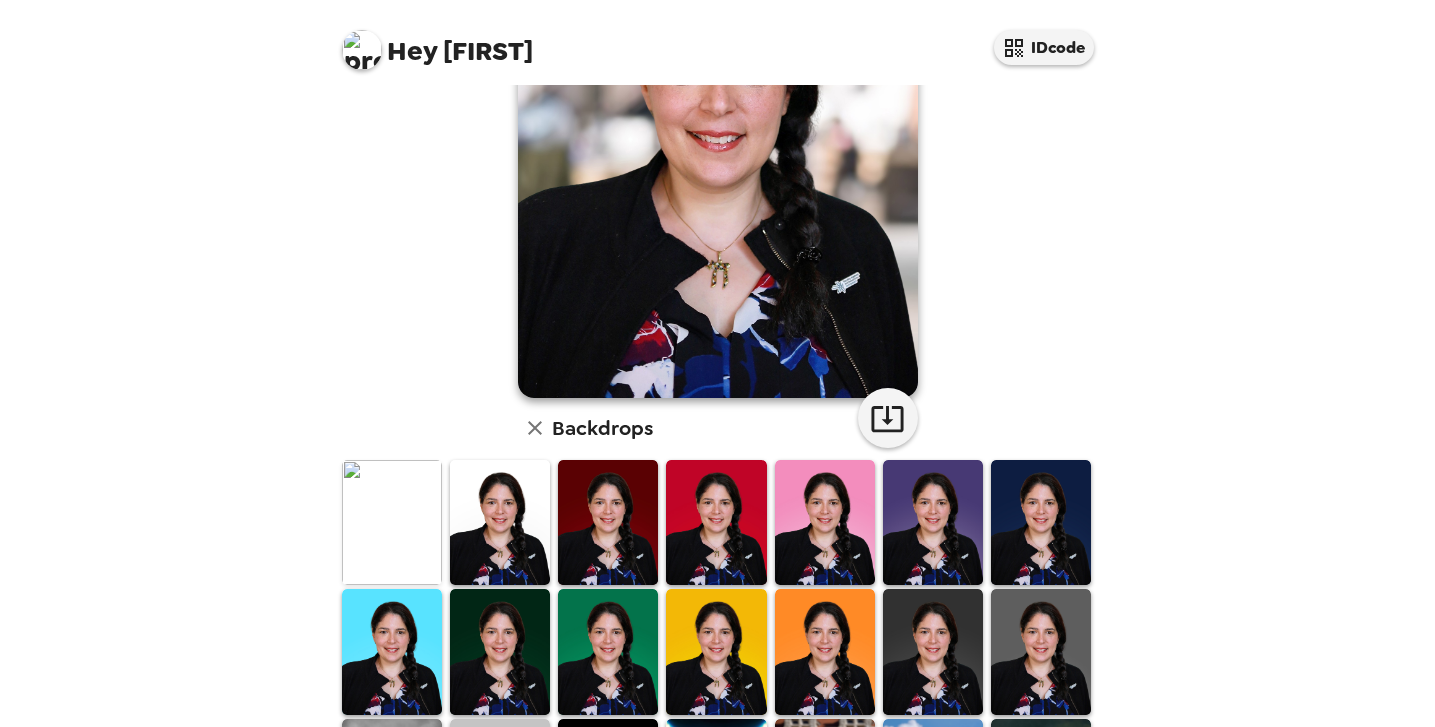 scroll, scrollTop: 444, scrollLeft: 0, axis: vertical 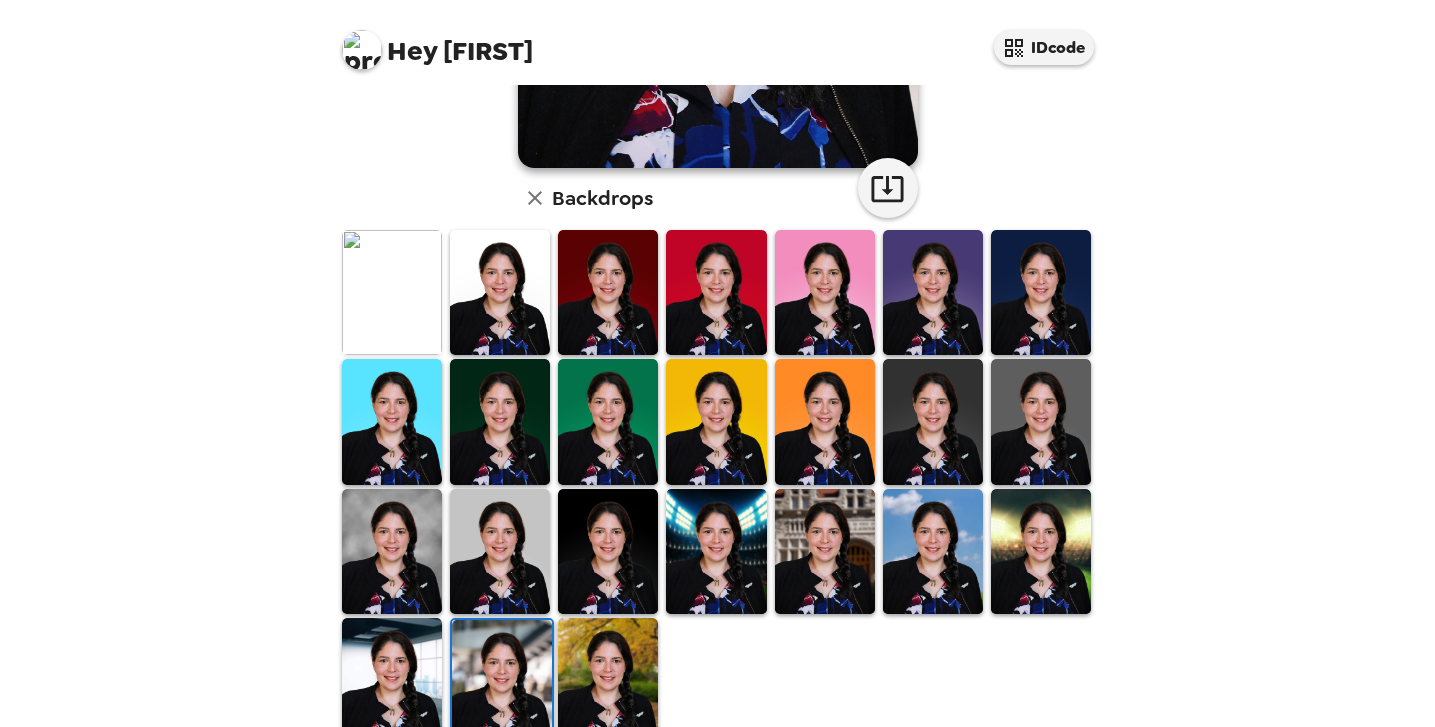 click at bounding box center (608, 680) 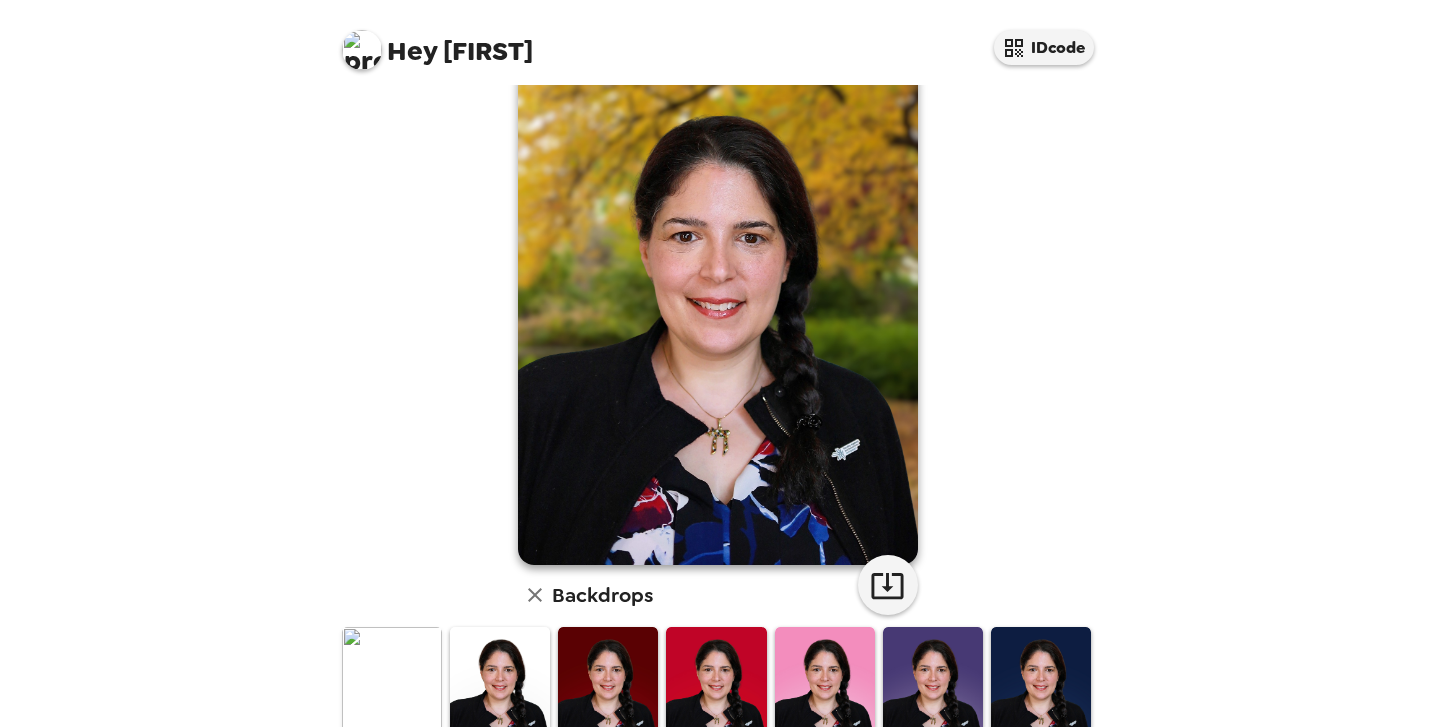 scroll, scrollTop: 26, scrollLeft: 0, axis: vertical 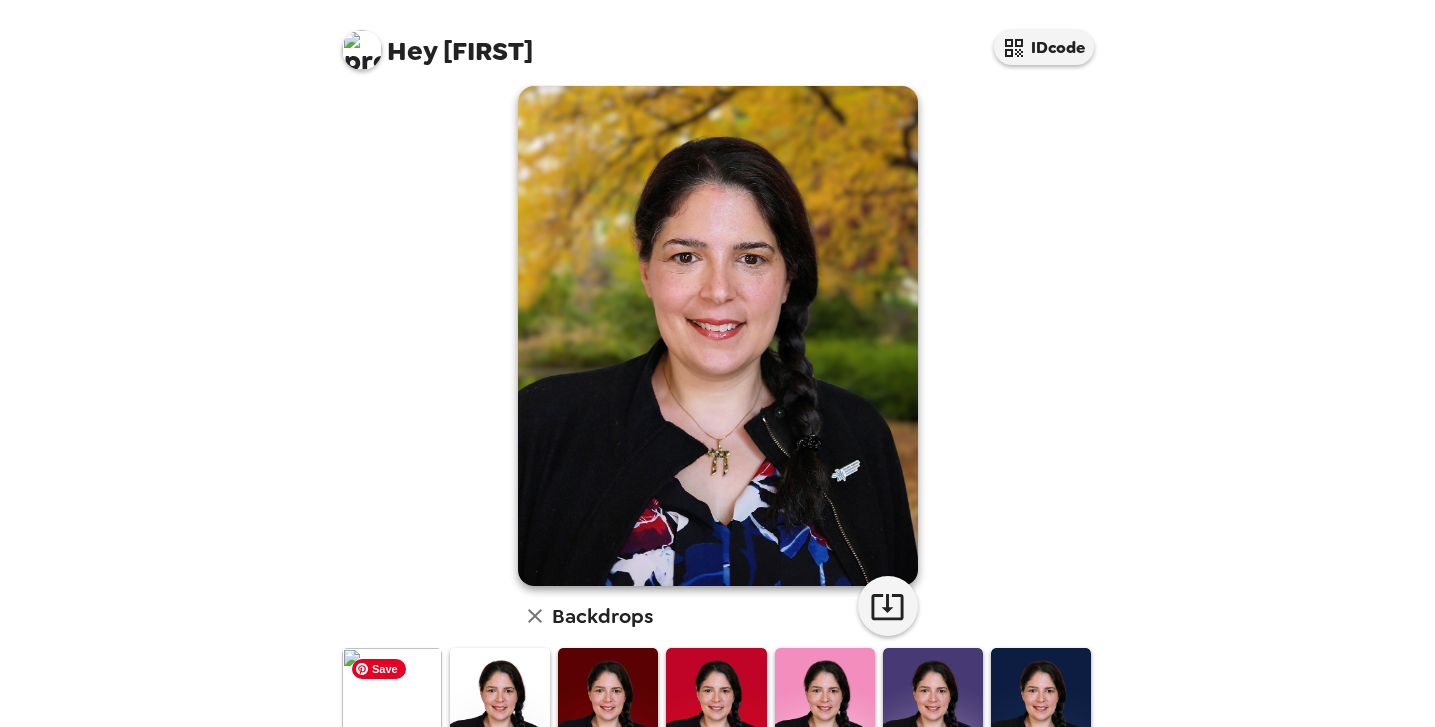 click at bounding box center [392, 710] 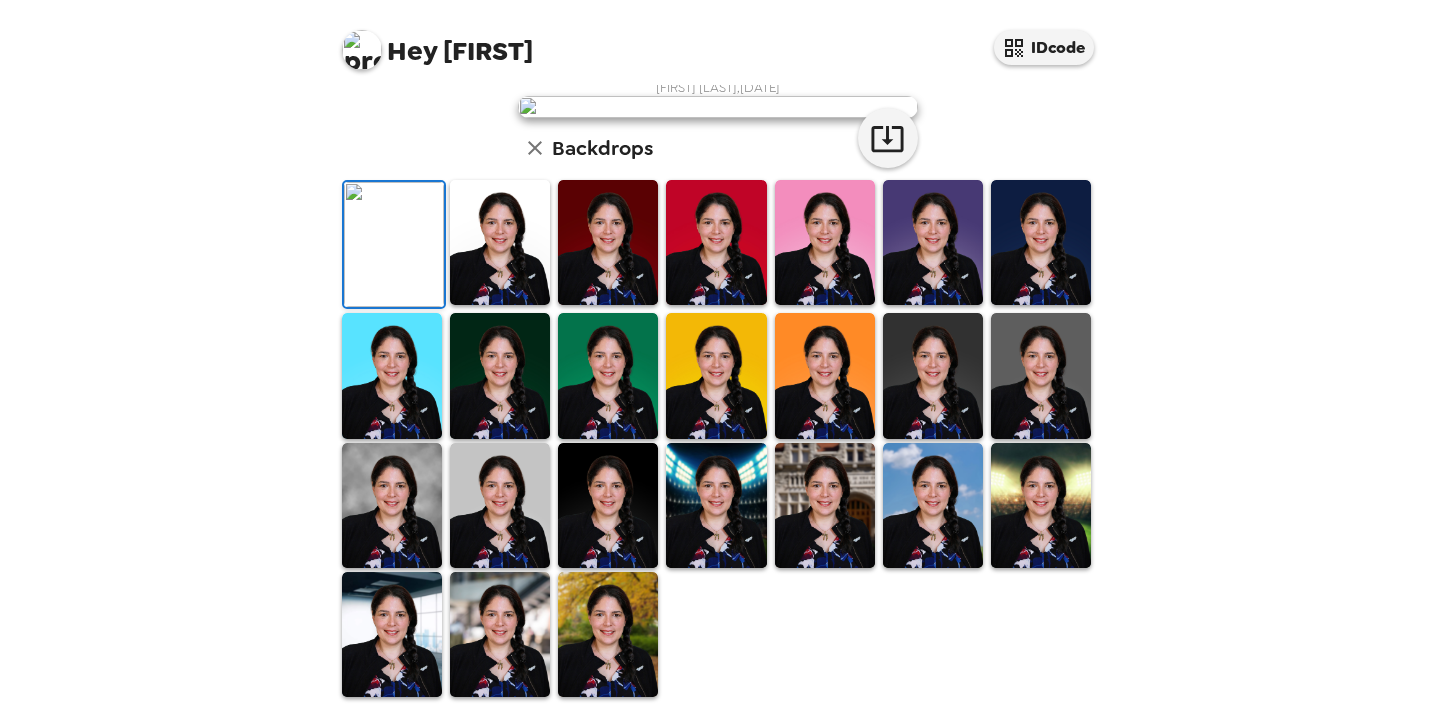 scroll, scrollTop: 497, scrollLeft: 0, axis: vertical 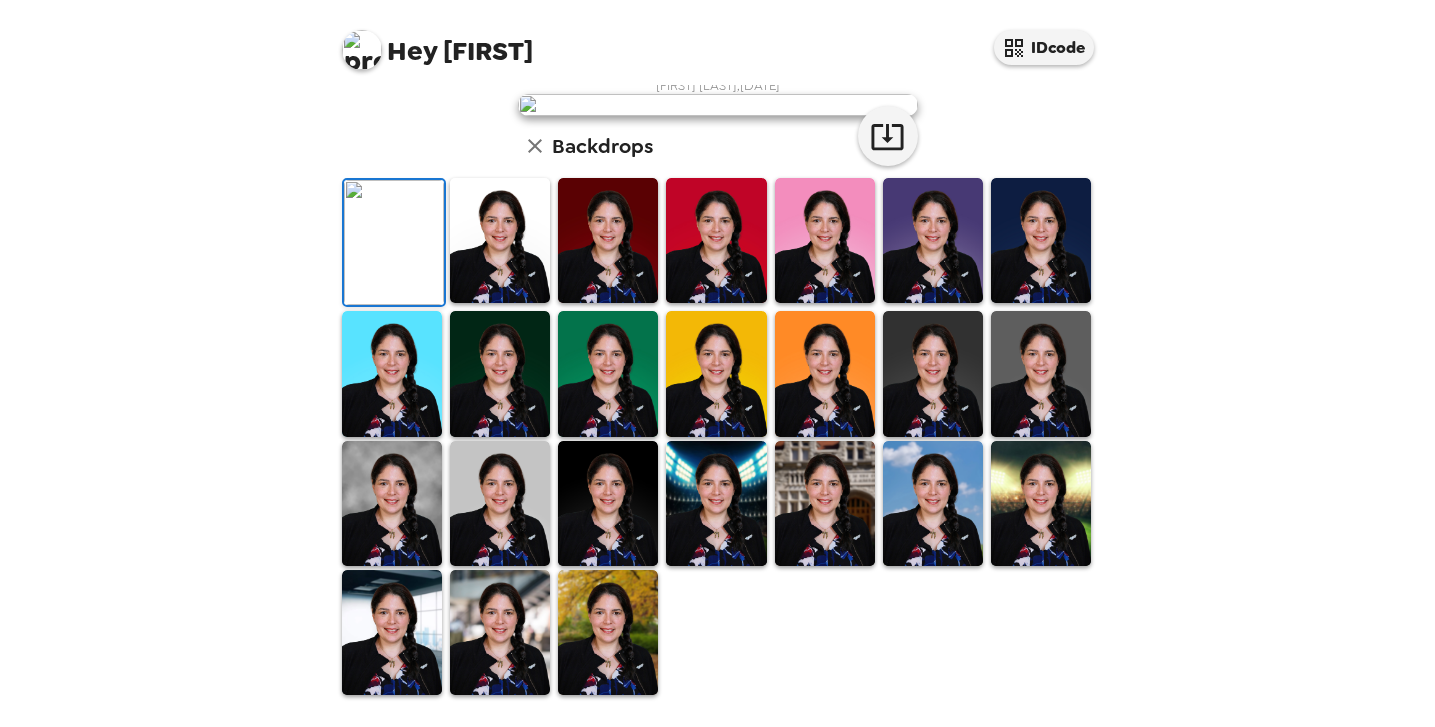 click at bounding box center [392, 503] 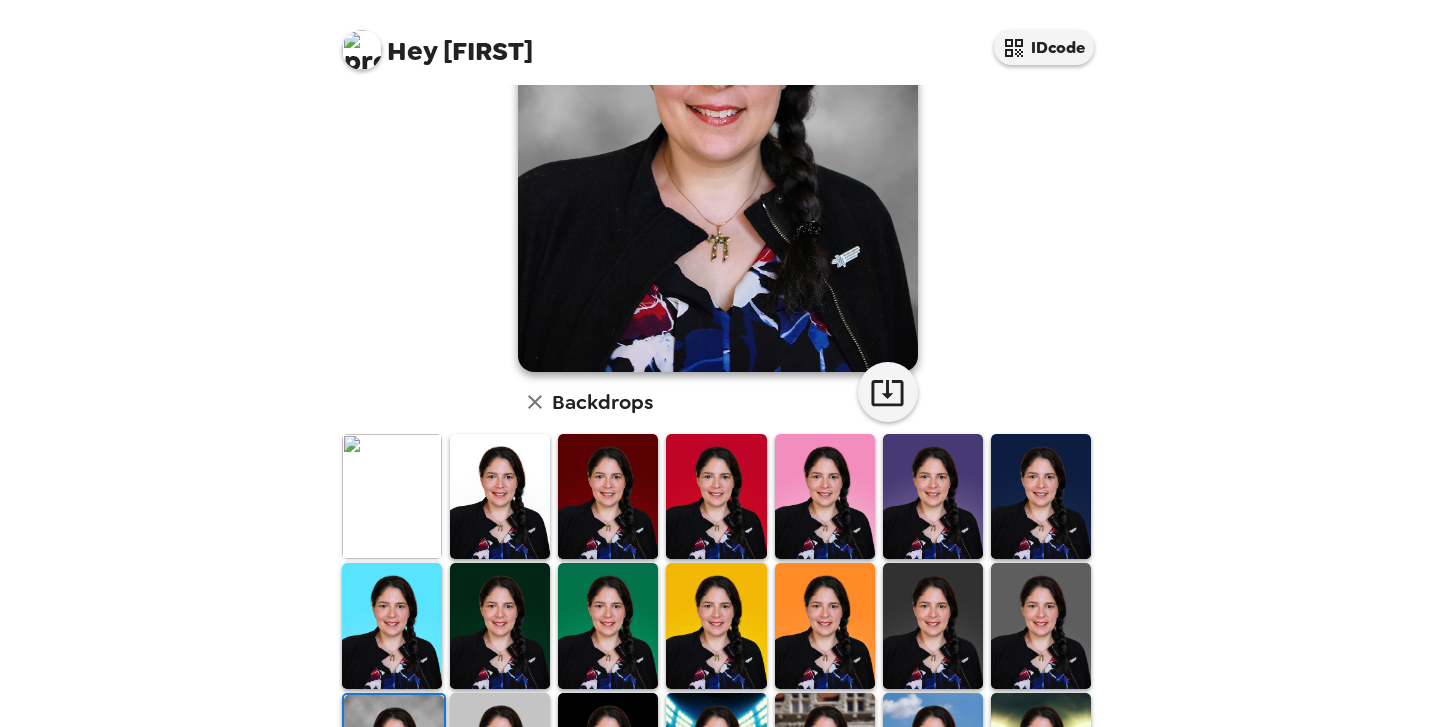 scroll, scrollTop: 245, scrollLeft: 0, axis: vertical 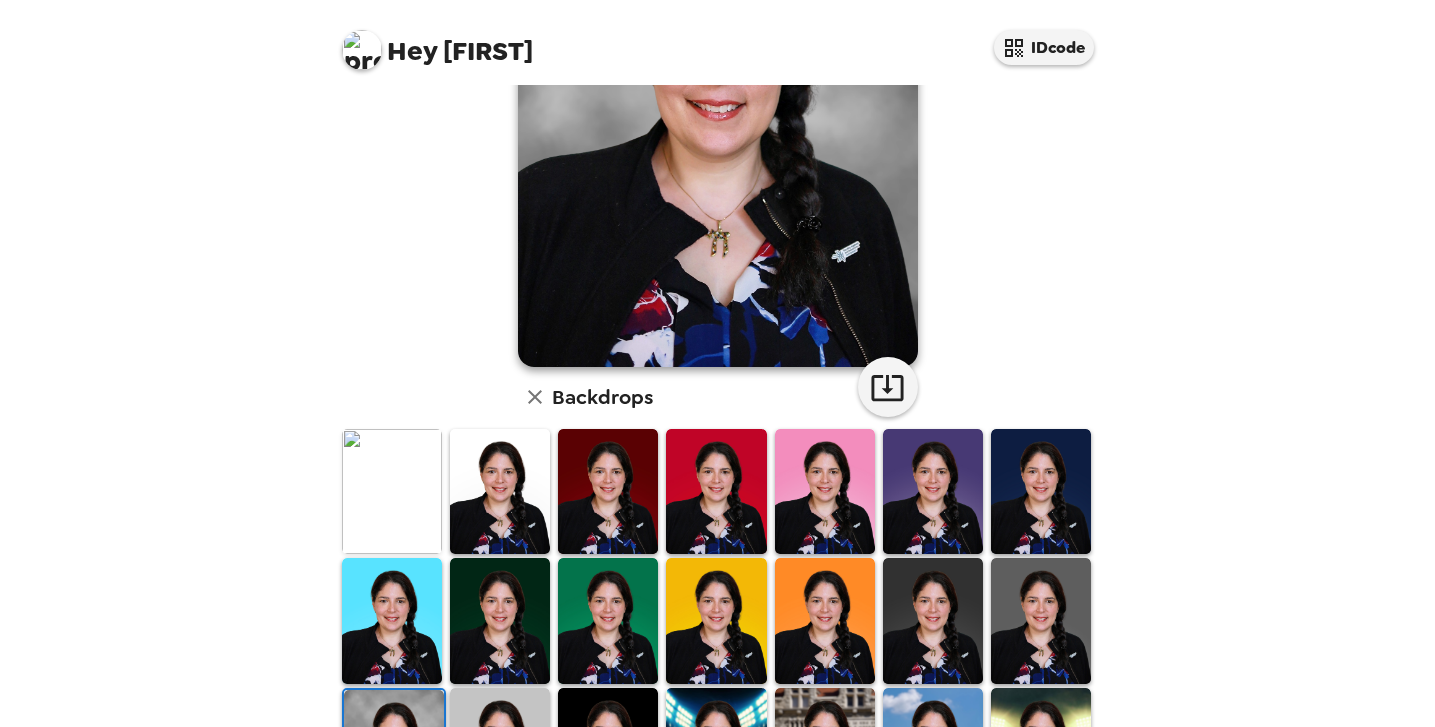 click at bounding box center [933, 491] 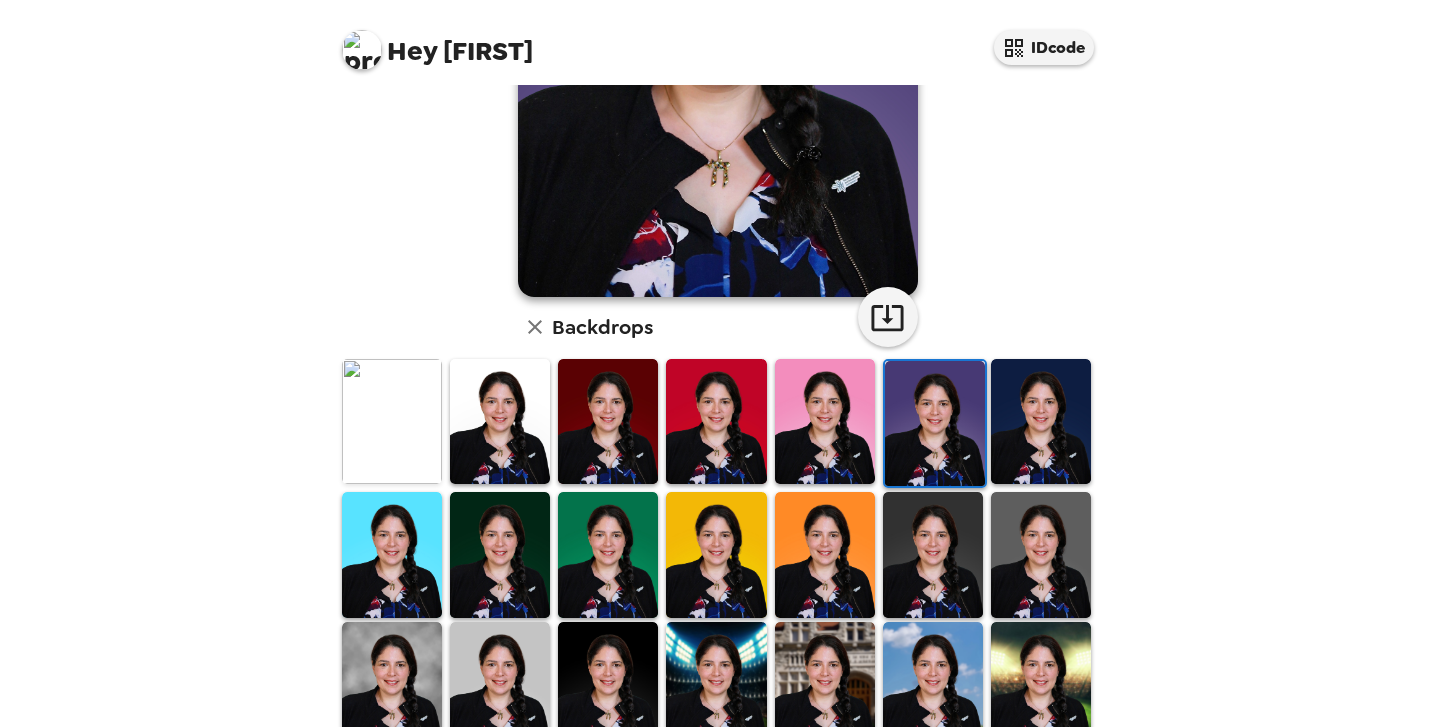 scroll, scrollTop: 342, scrollLeft: 0, axis: vertical 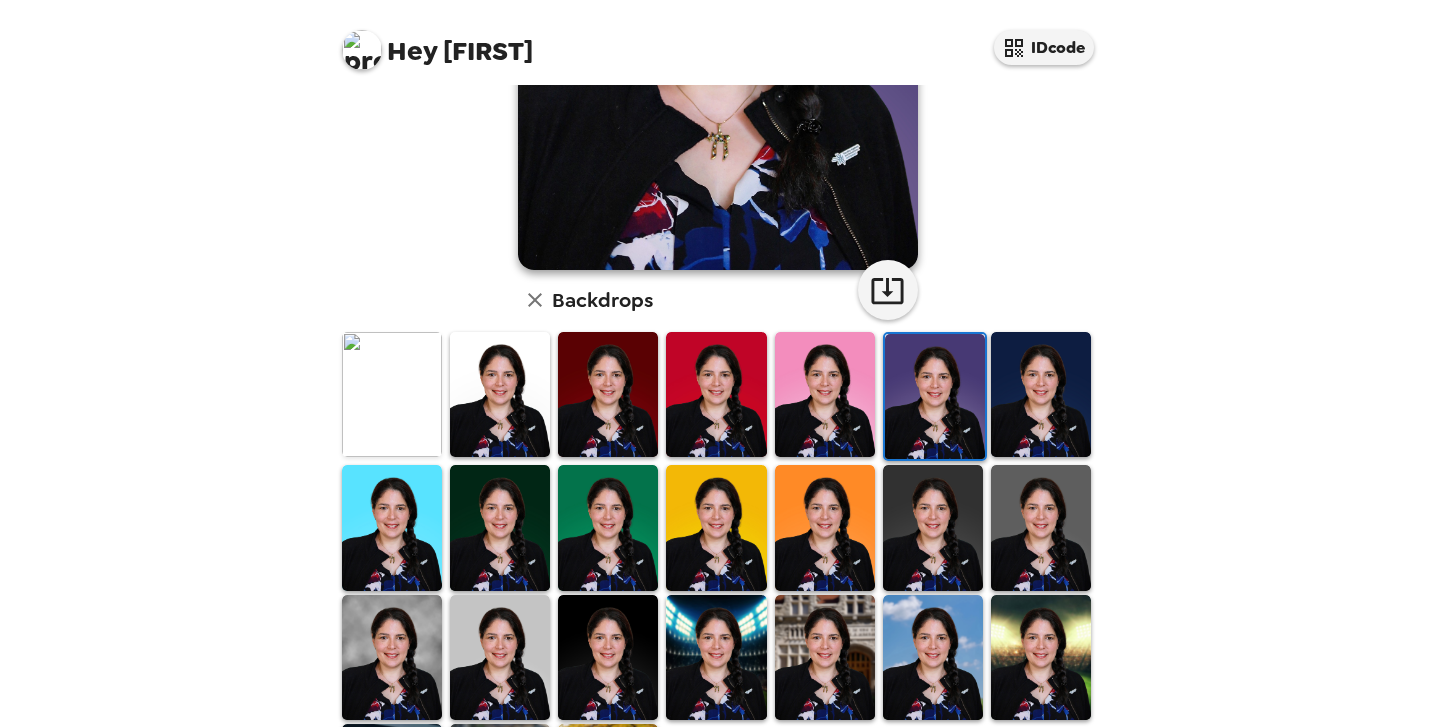 click at bounding box center [933, 657] 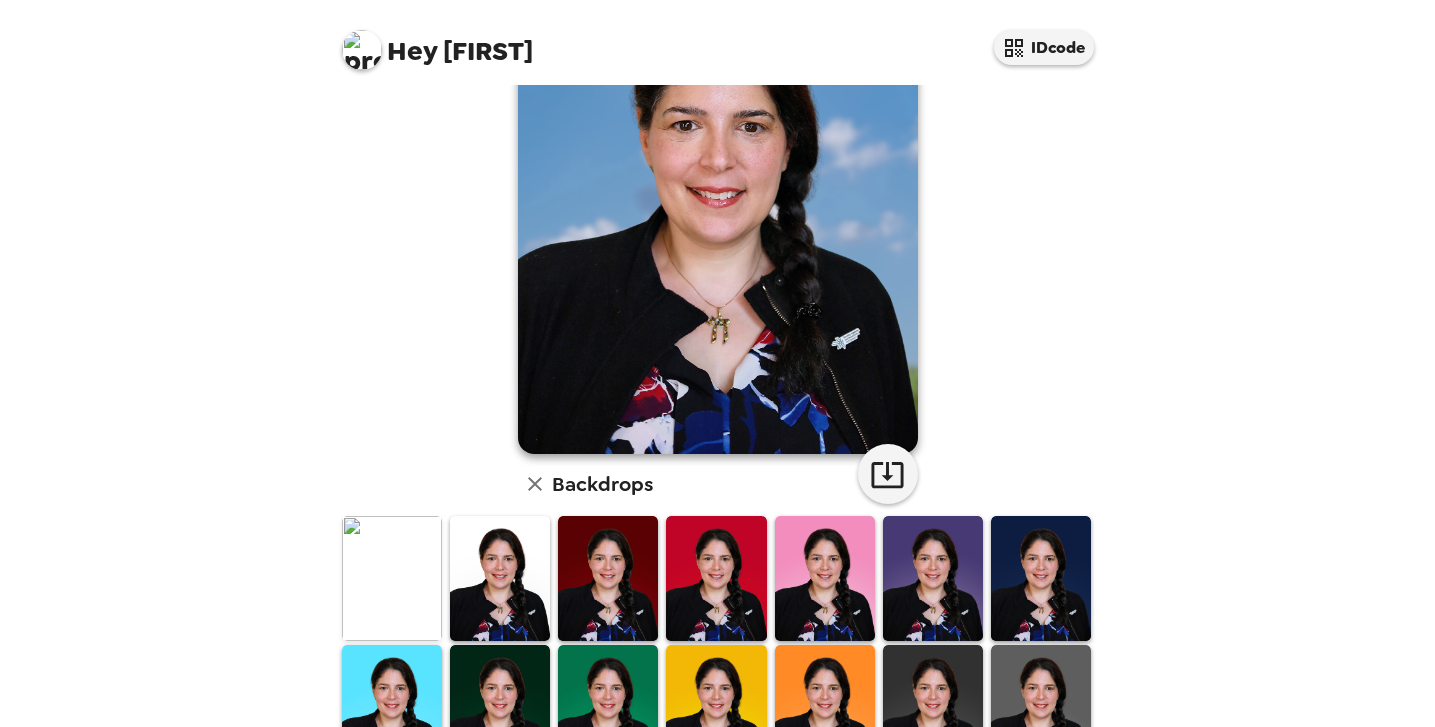scroll, scrollTop: 210, scrollLeft: 0, axis: vertical 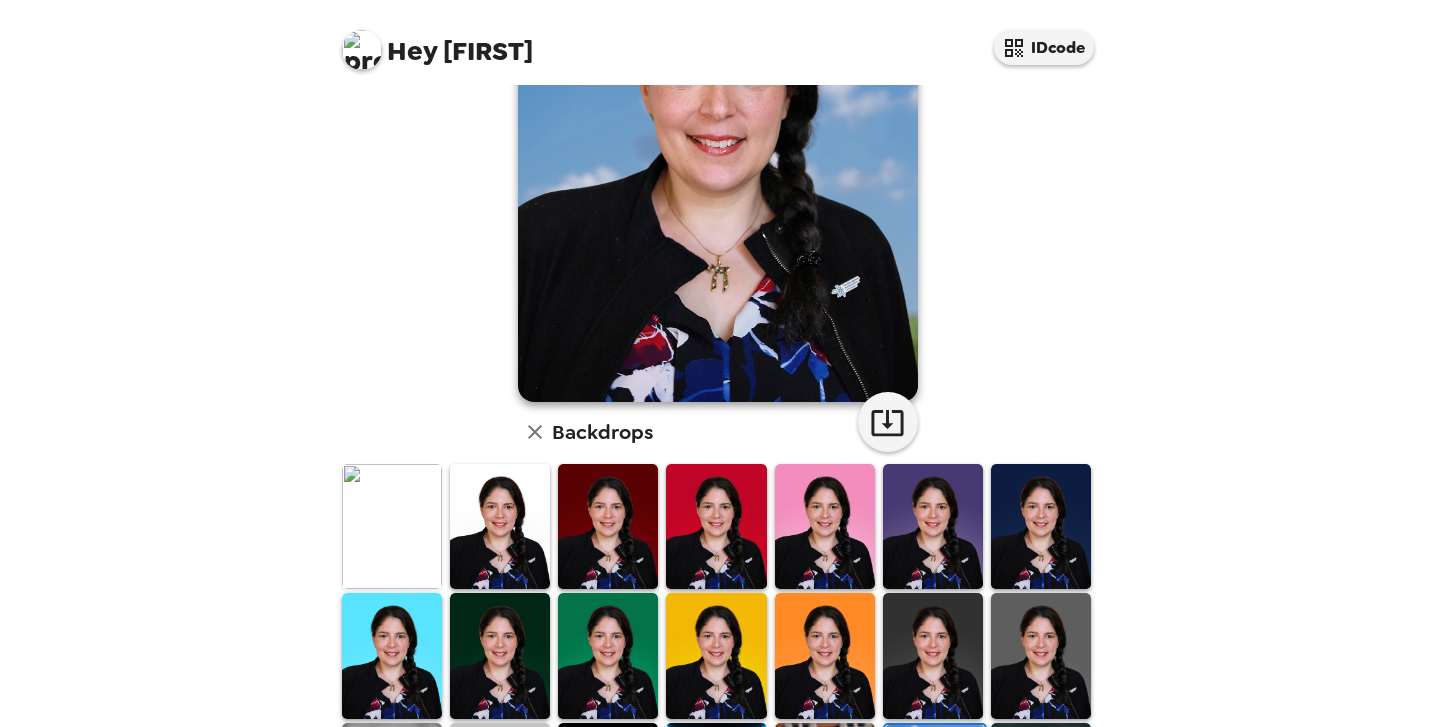 click at bounding box center (1041, 655) 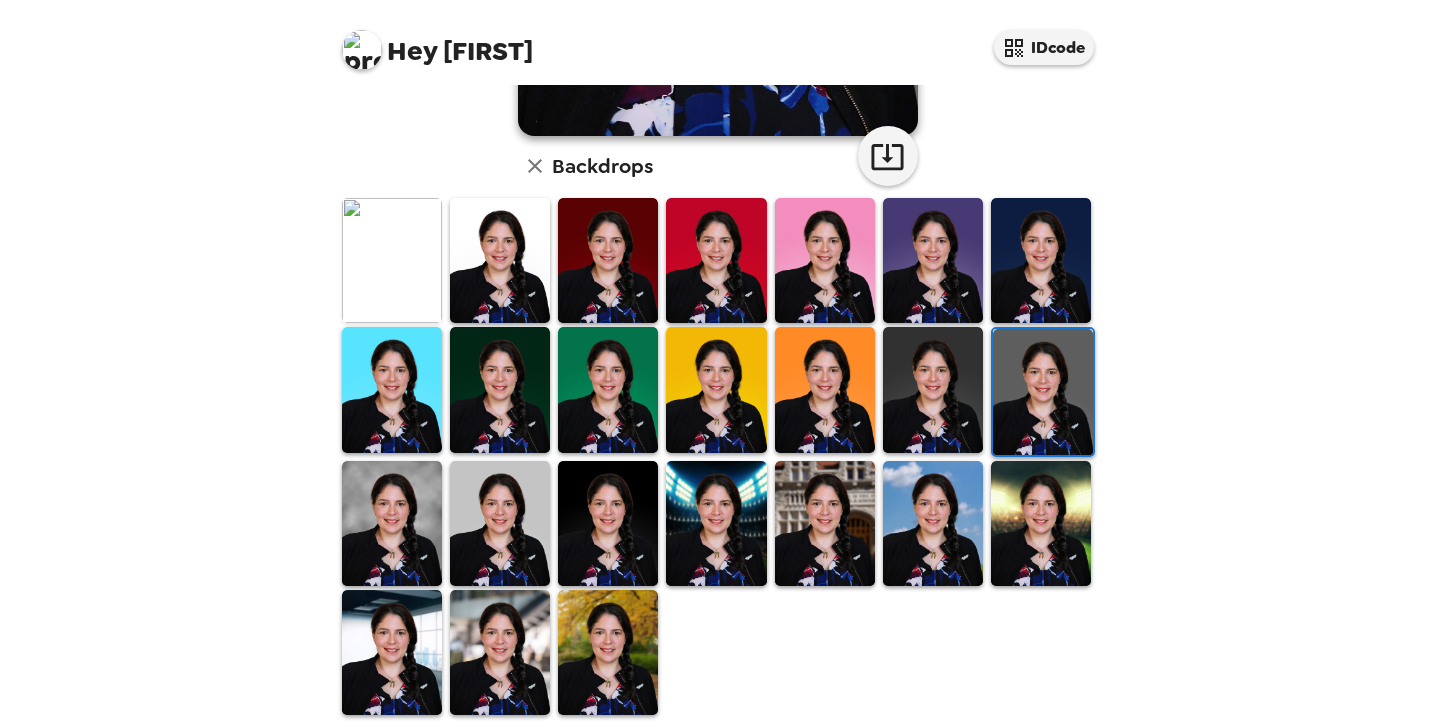 scroll, scrollTop: 479, scrollLeft: 0, axis: vertical 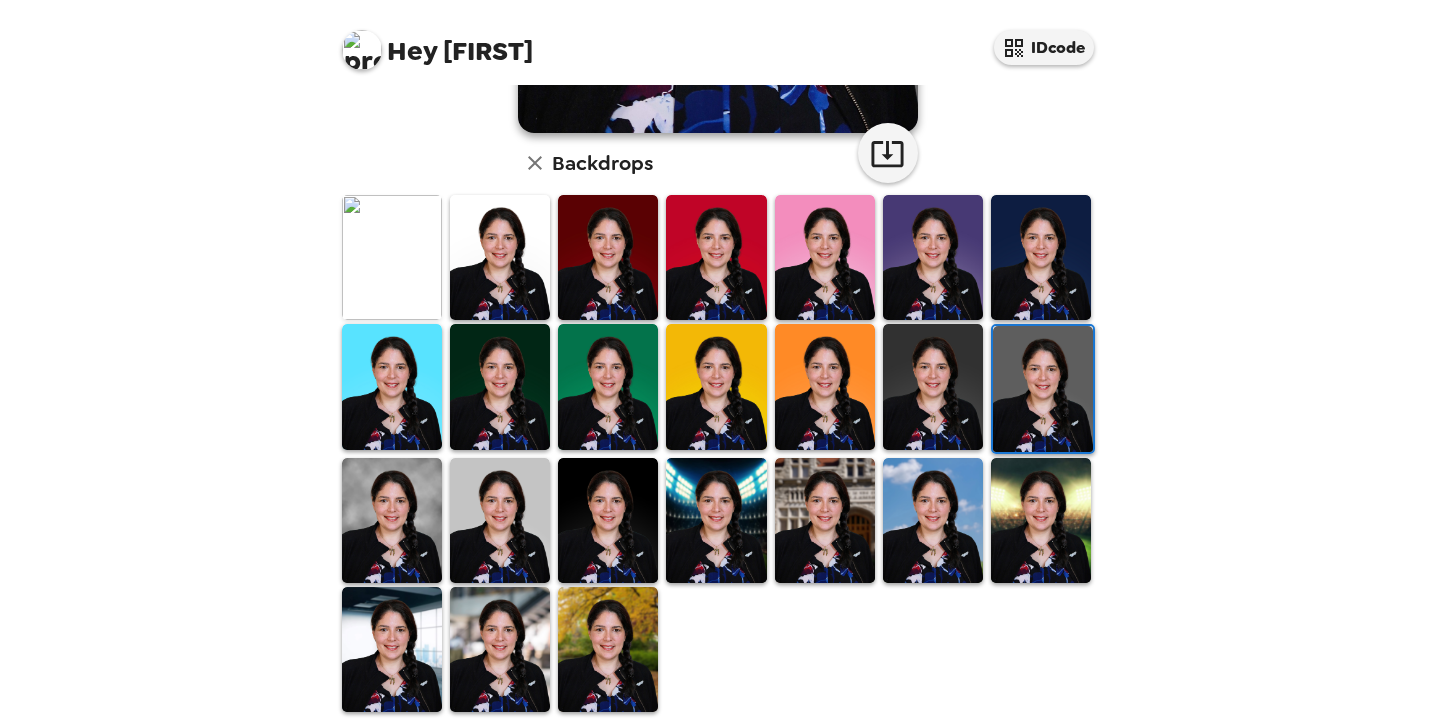 click at bounding box center (608, 520) 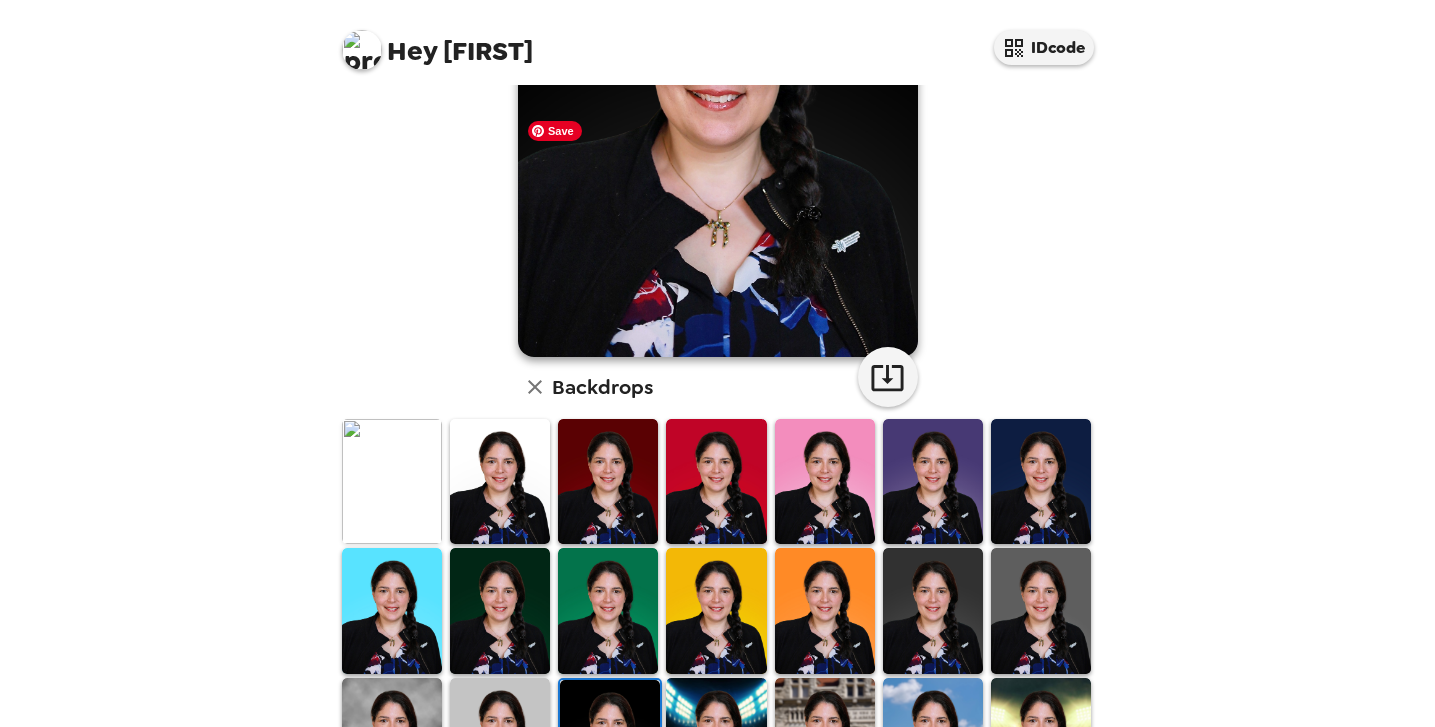 scroll, scrollTop: 264, scrollLeft: 0, axis: vertical 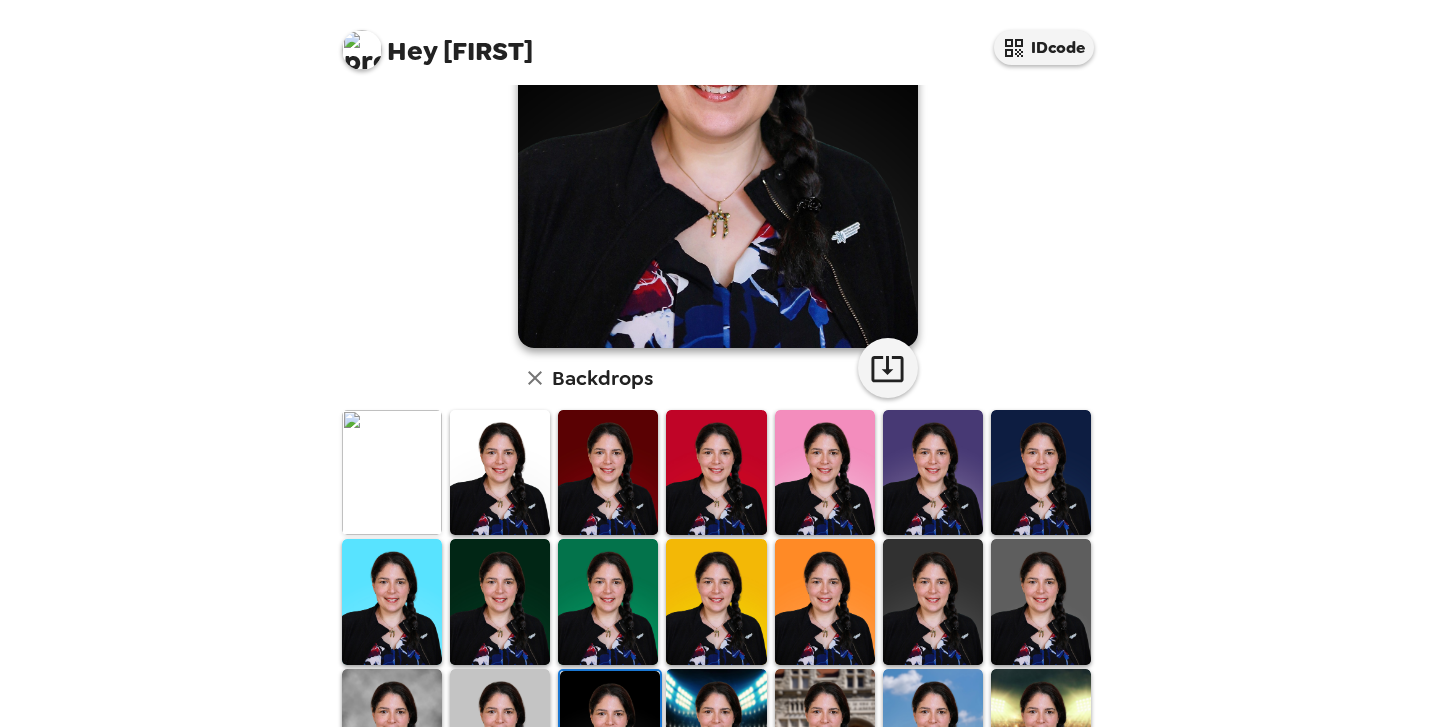click at bounding box center (500, 731) 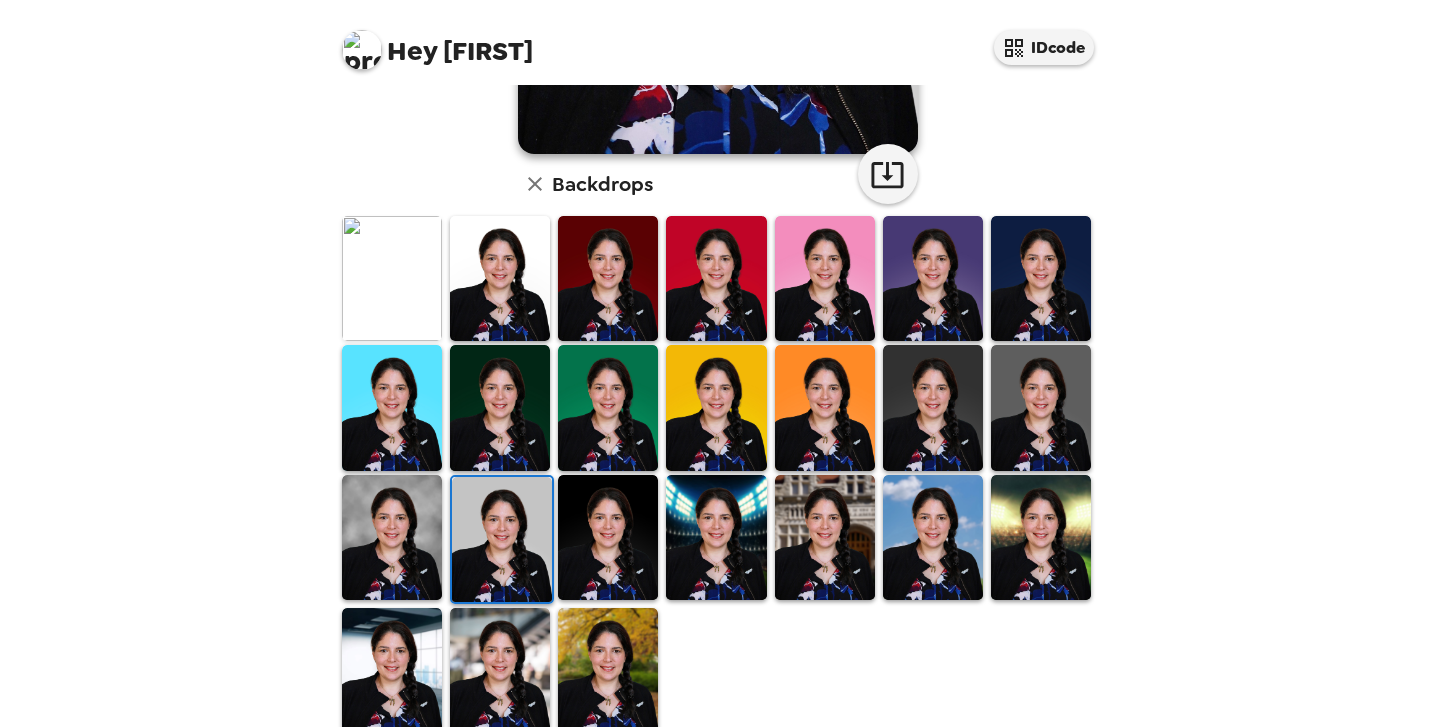 scroll, scrollTop: 470, scrollLeft: 0, axis: vertical 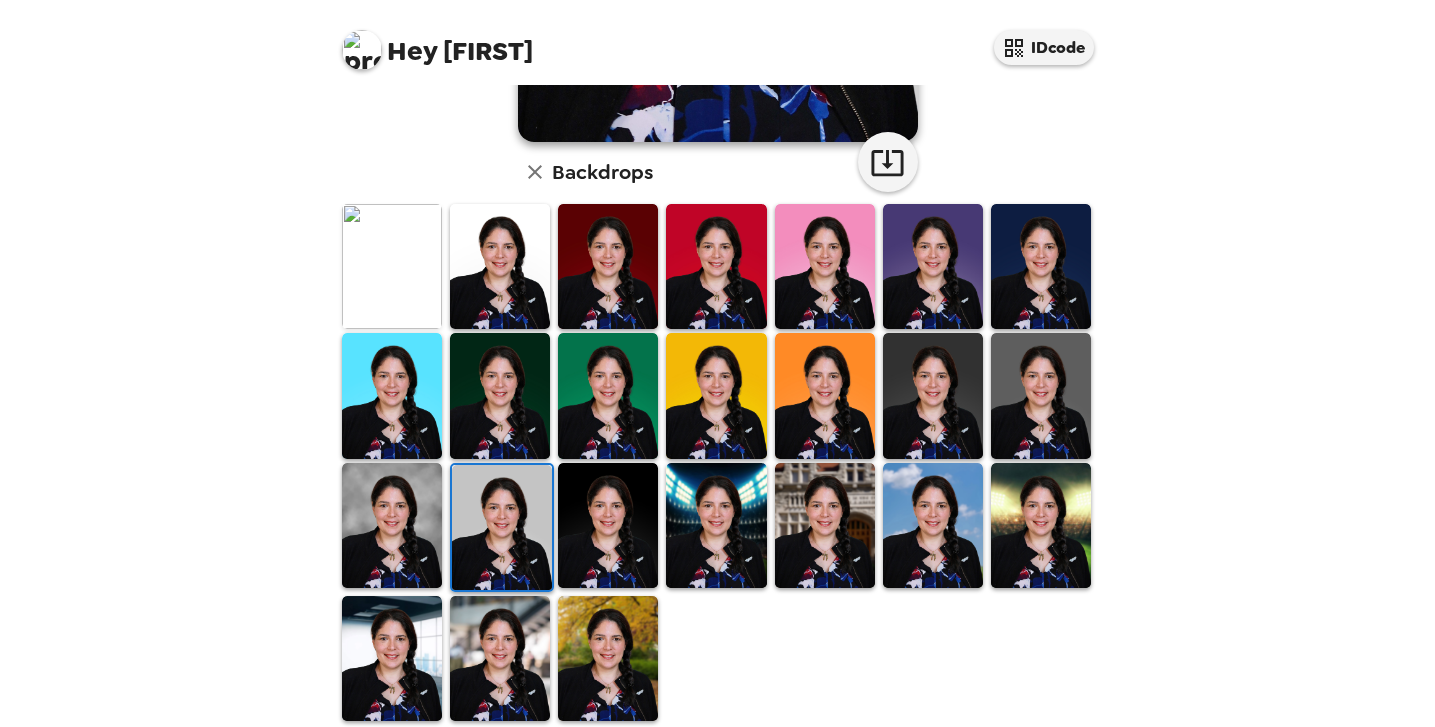 click at bounding box center [825, 525] 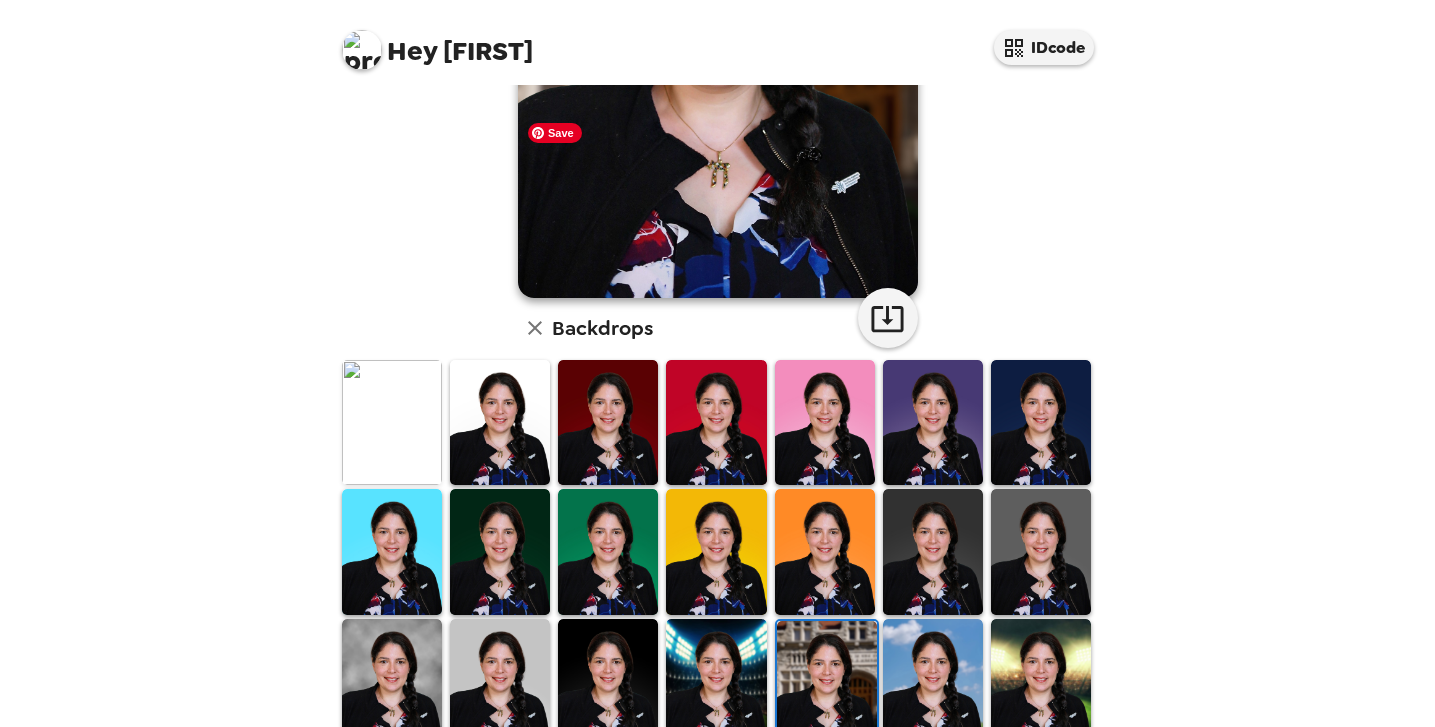 scroll, scrollTop: 351, scrollLeft: 0, axis: vertical 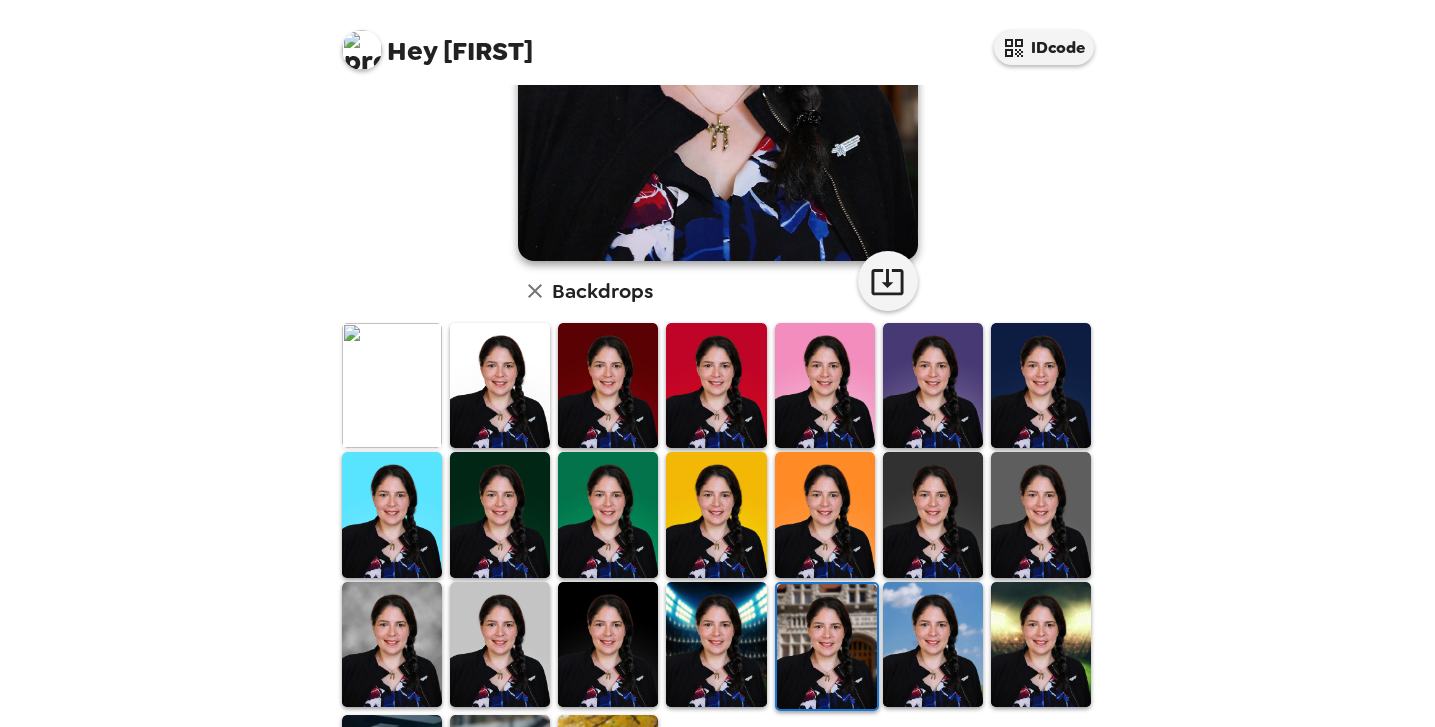 click at bounding box center (1041, 644) 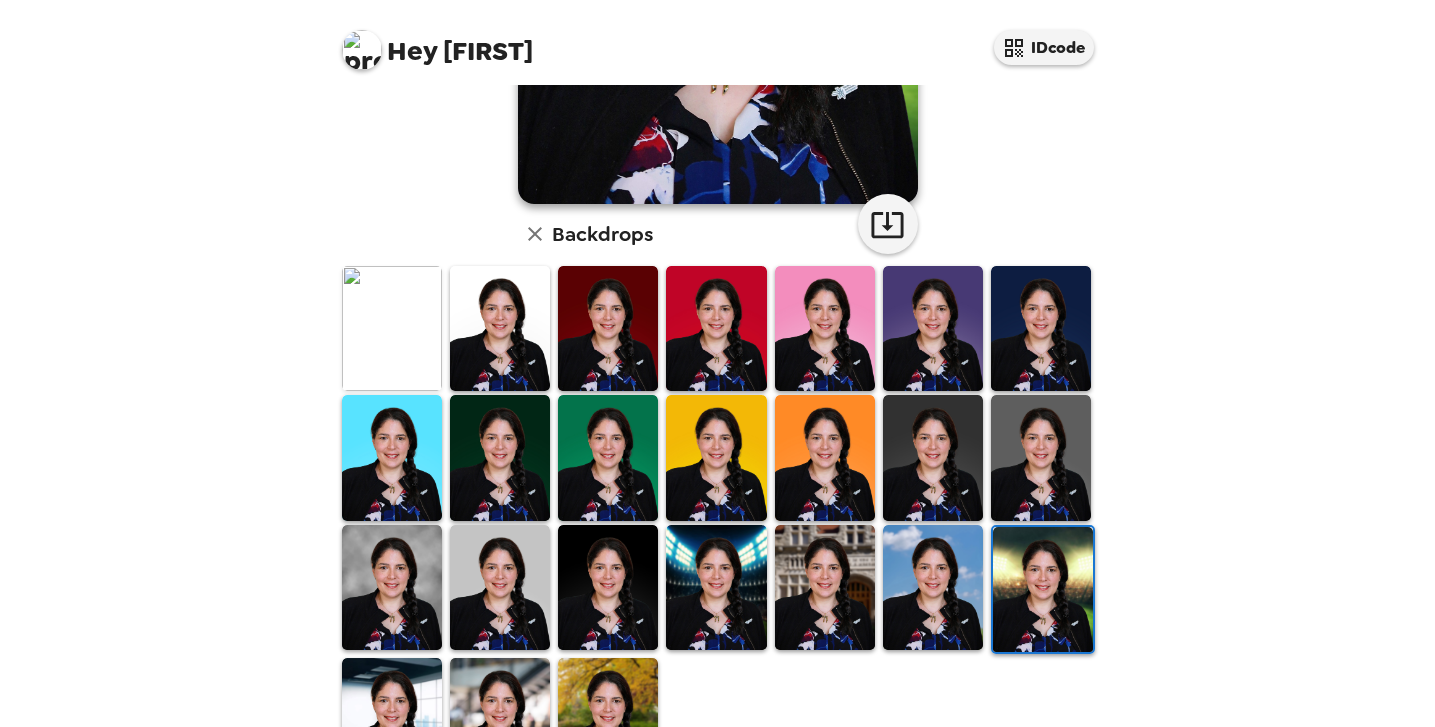 scroll, scrollTop: 497, scrollLeft: 0, axis: vertical 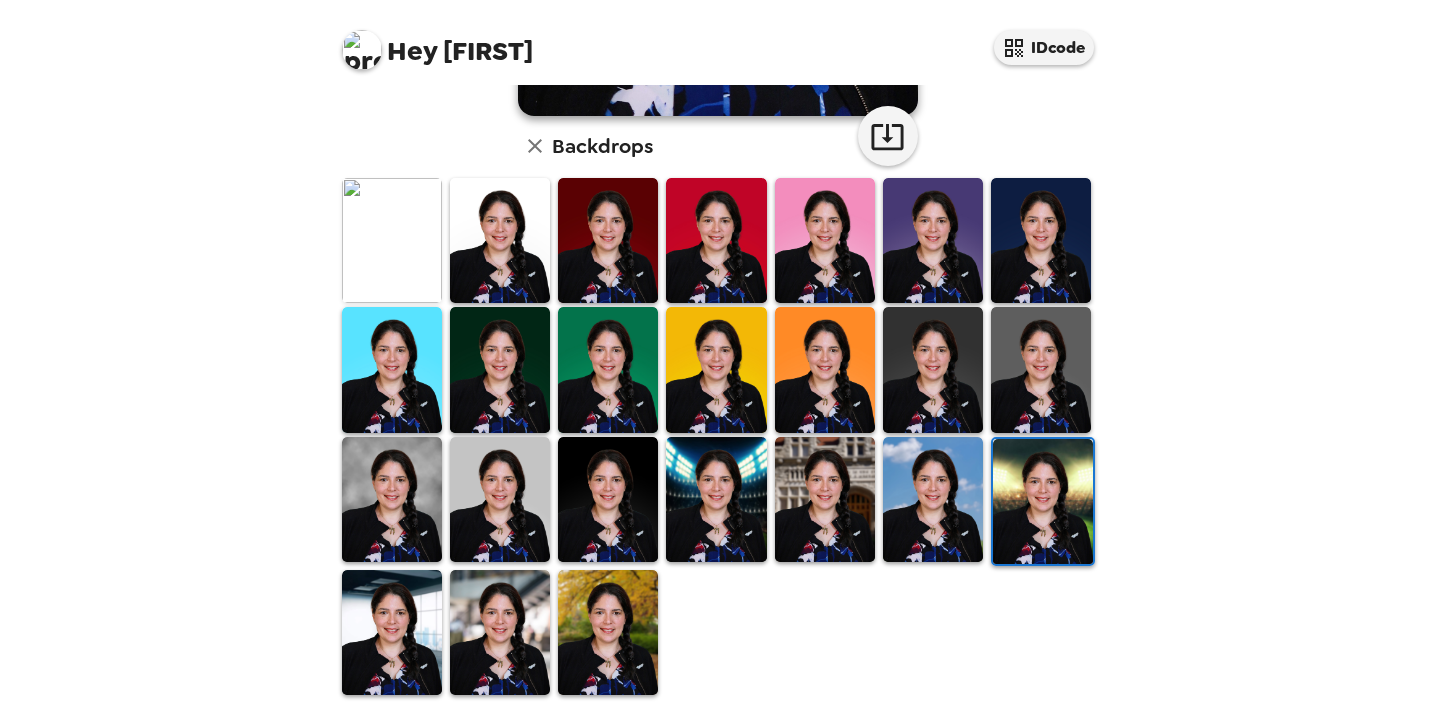 click at bounding box center (392, 632) 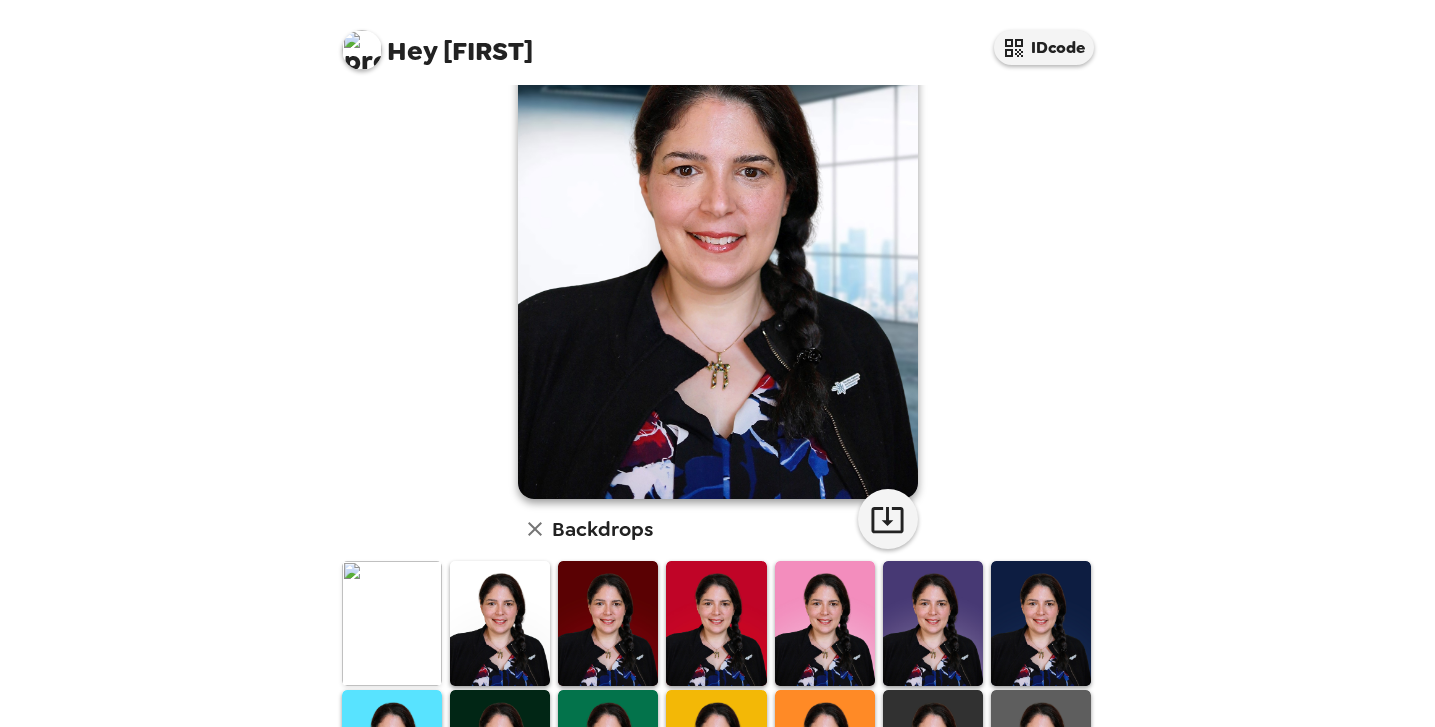 scroll, scrollTop: 43, scrollLeft: 0, axis: vertical 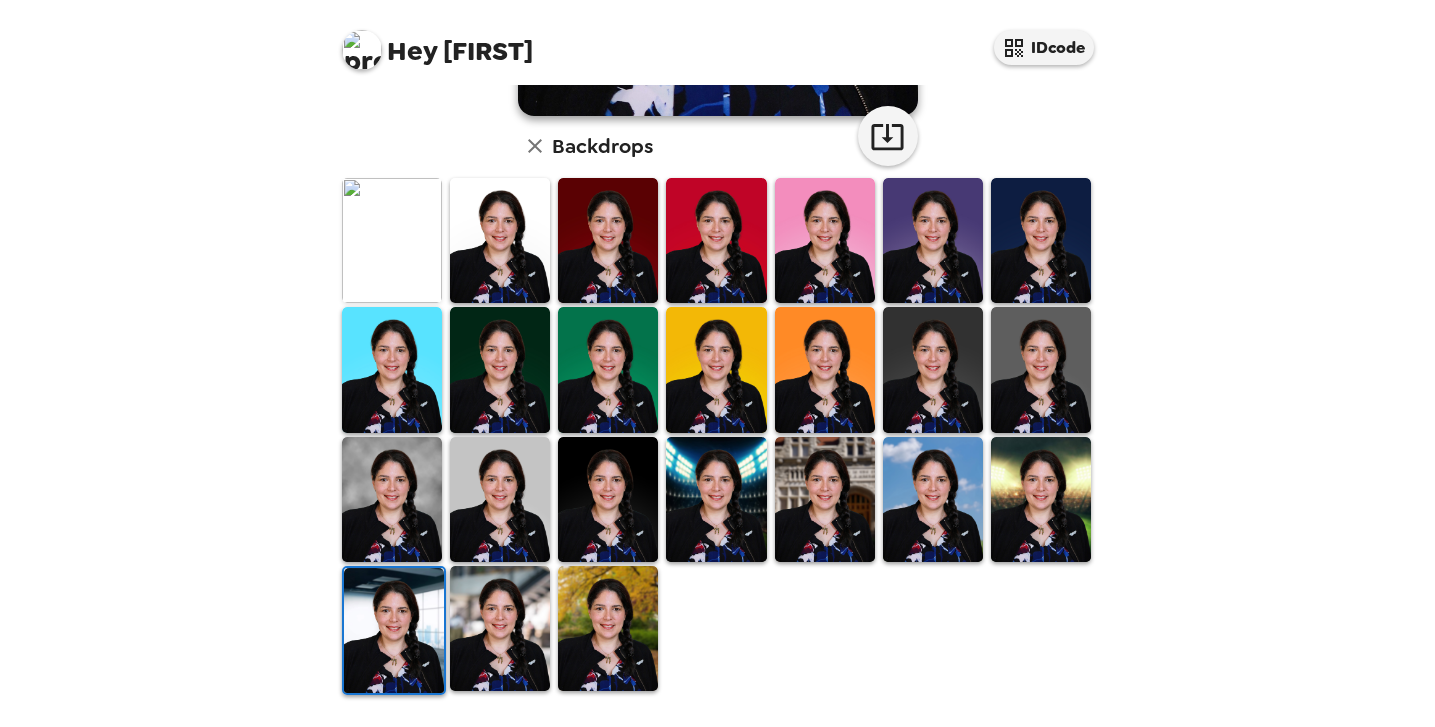 click at bounding box center [500, 628] 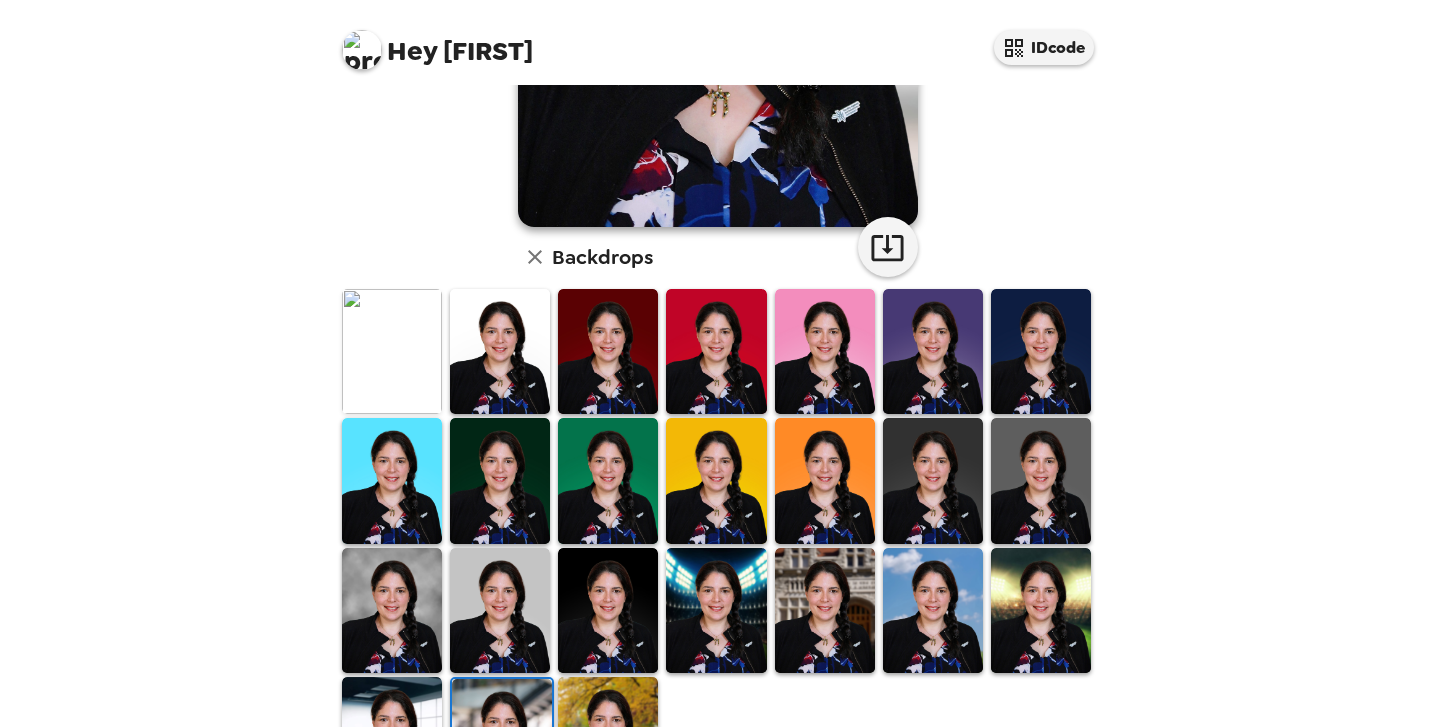 click at bounding box center (608, 739) 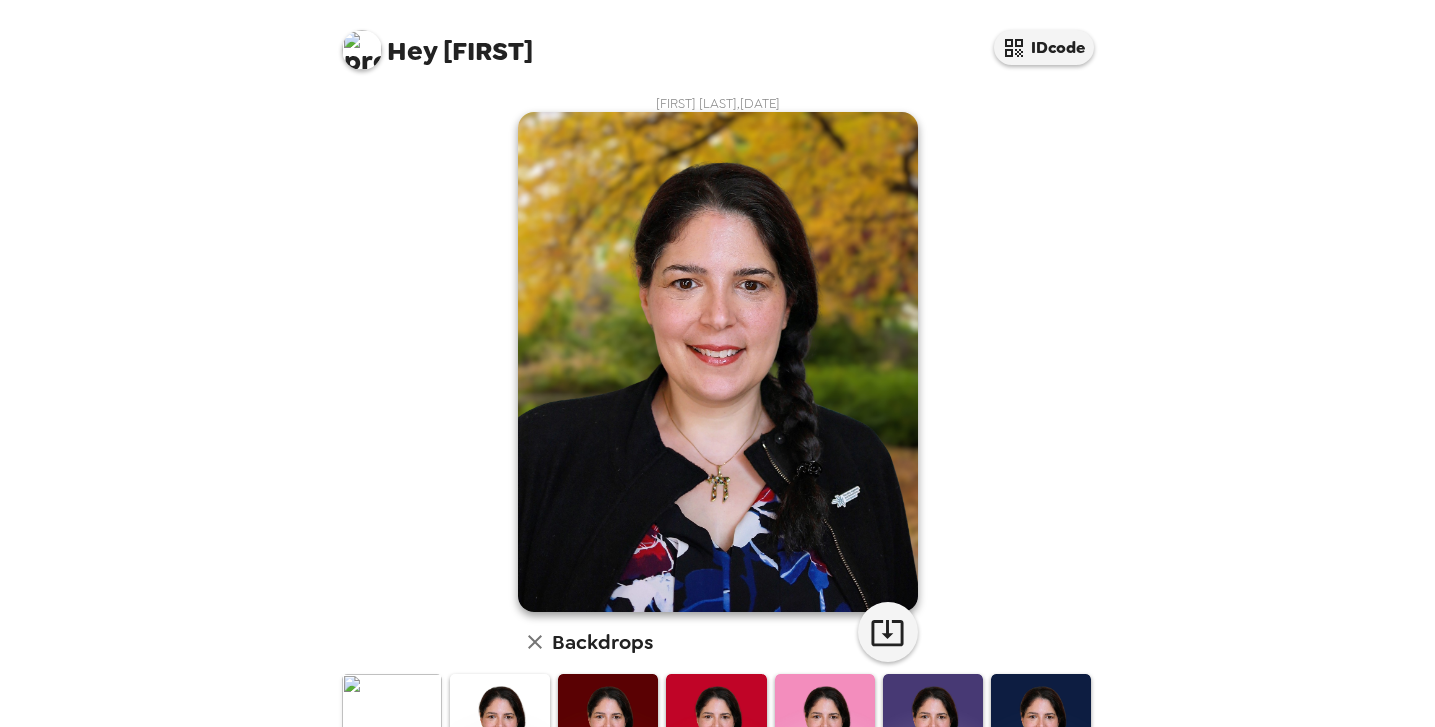 scroll, scrollTop: 0, scrollLeft: 0, axis: both 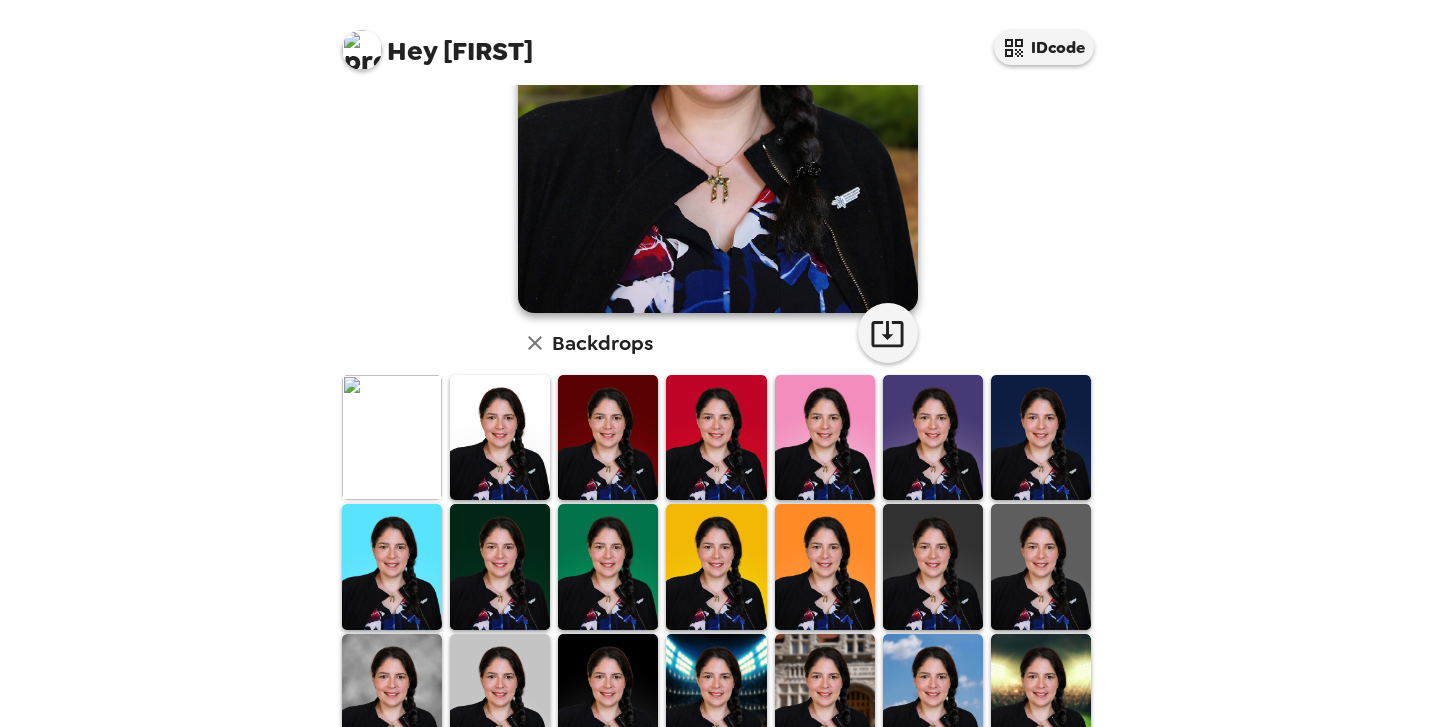 click at bounding box center (392, 696) 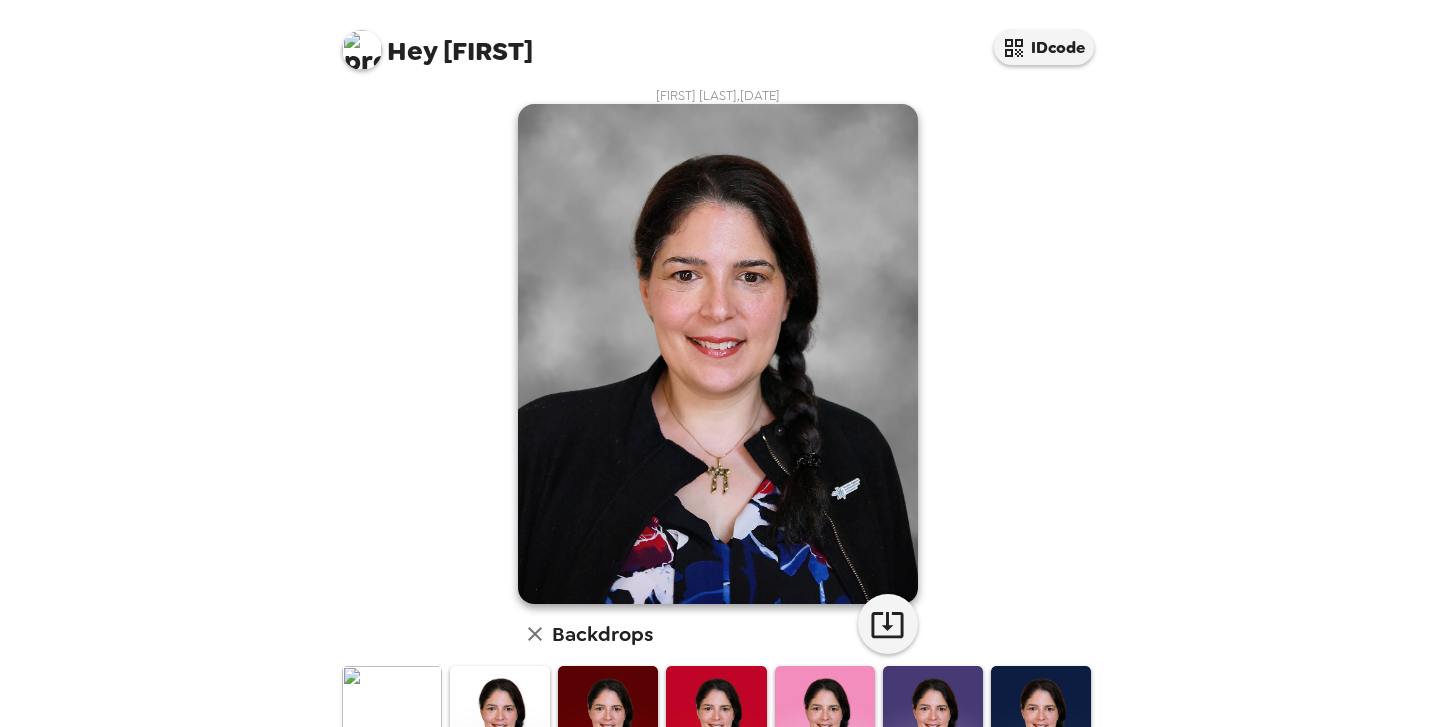 scroll, scrollTop: 0, scrollLeft: 0, axis: both 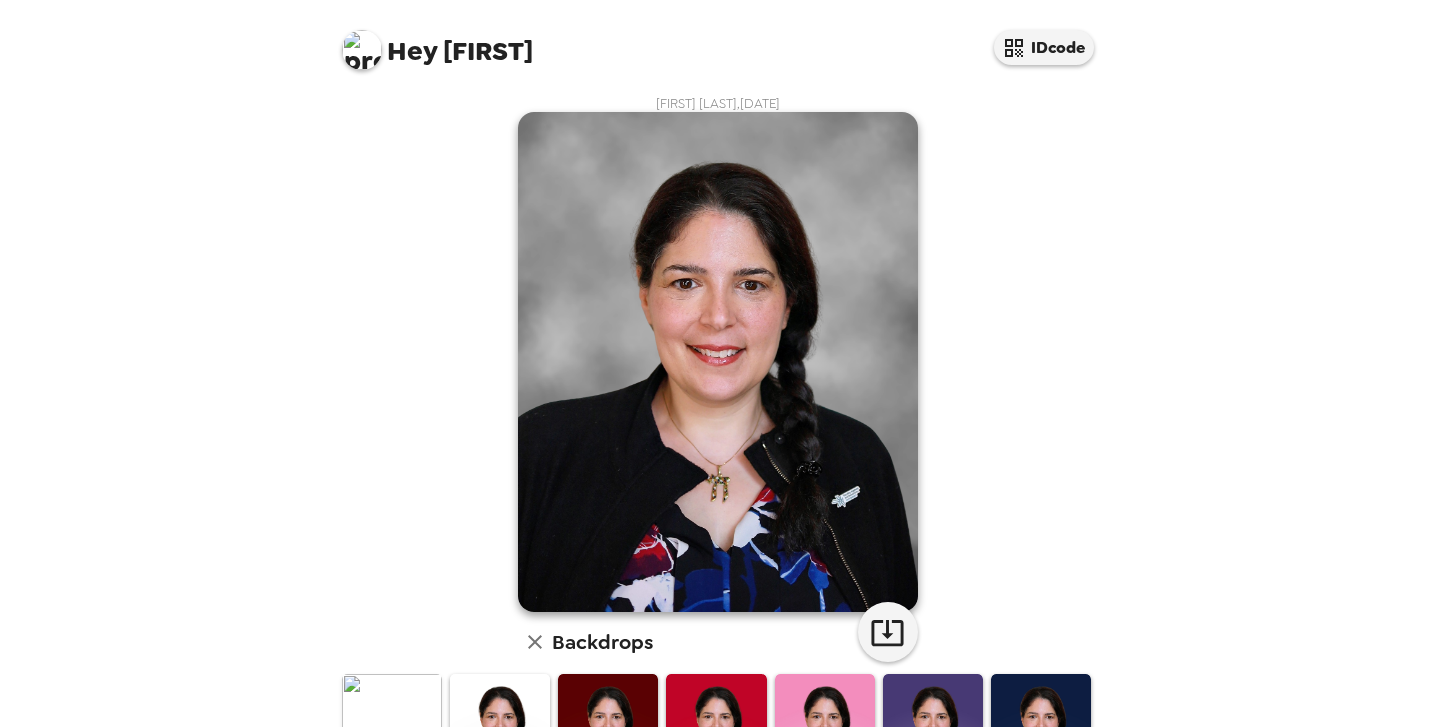 click at bounding box center (608, 736) 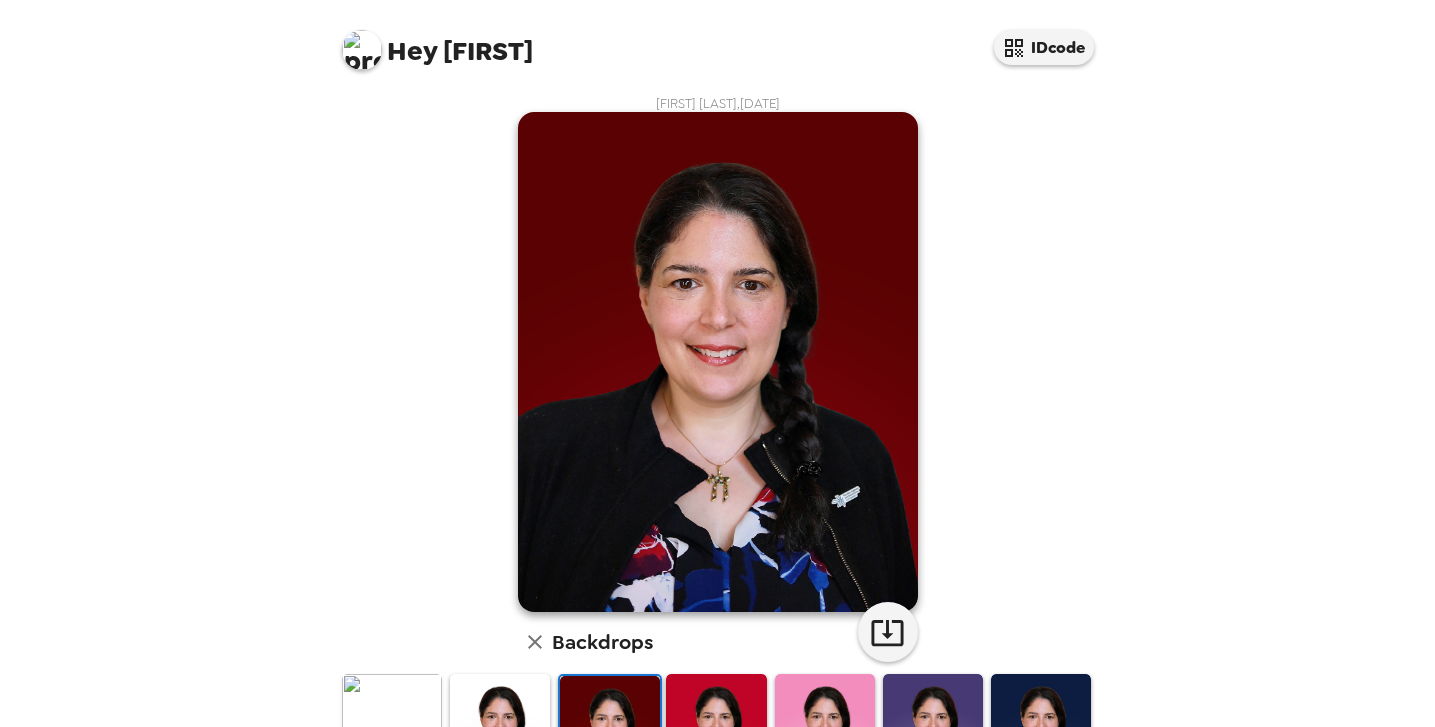 click at bounding box center [825, 736] 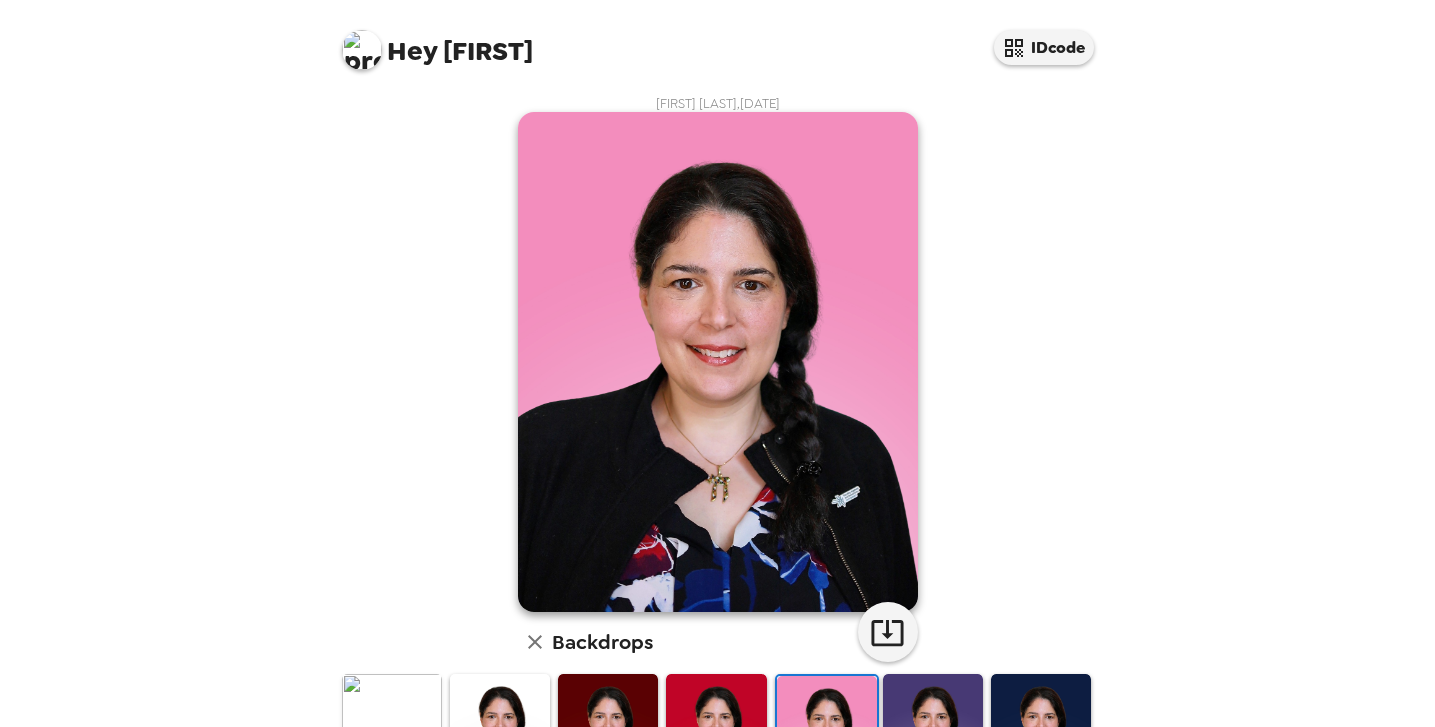 click at bounding box center [933, 736] 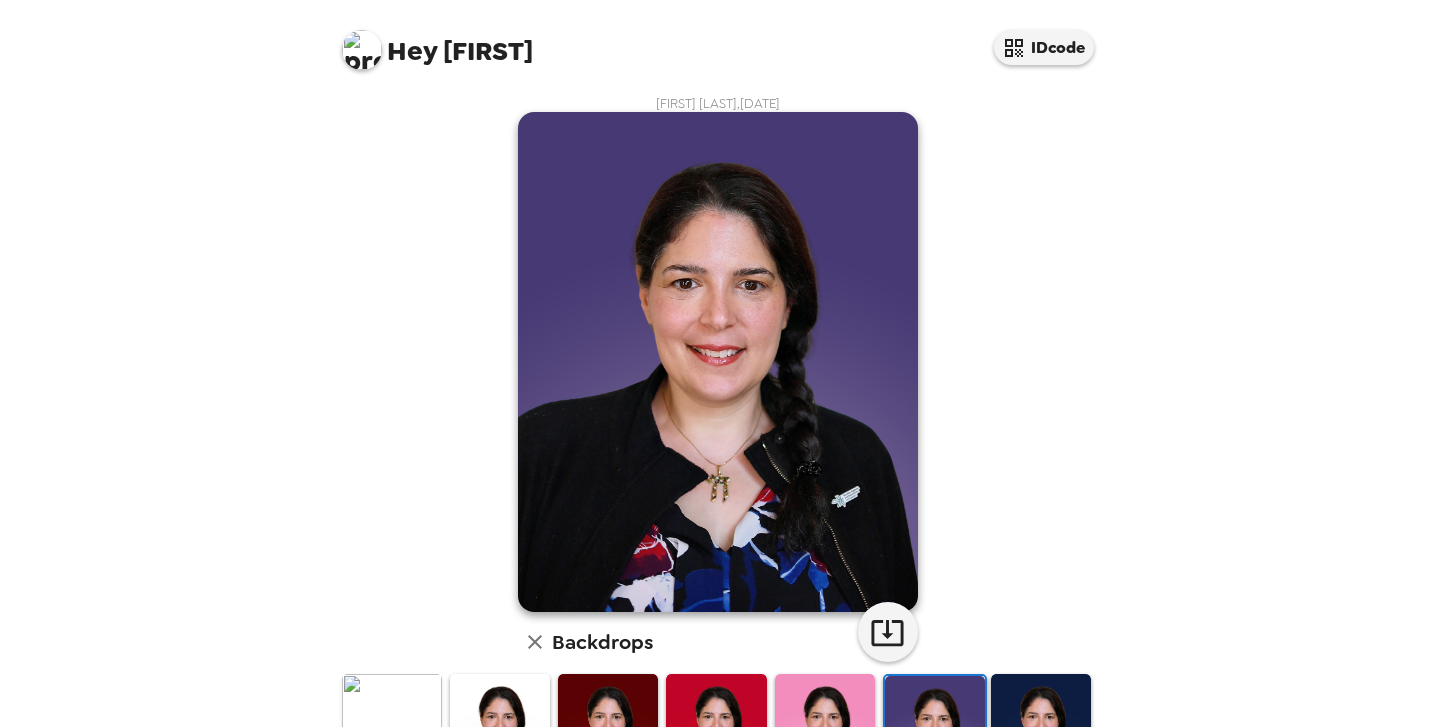 click at bounding box center [1041, 736] 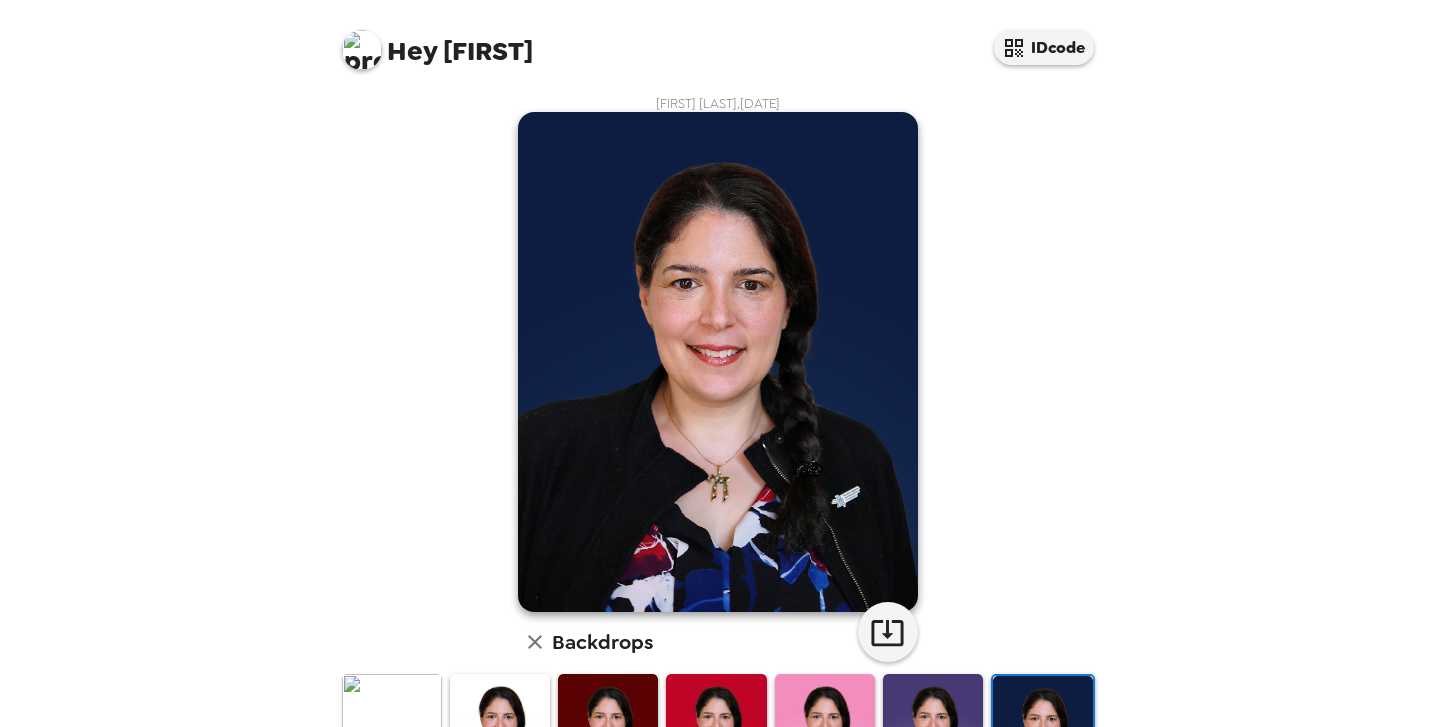 scroll, scrollTop: 497, scrollLeft: 0, axis: vertical 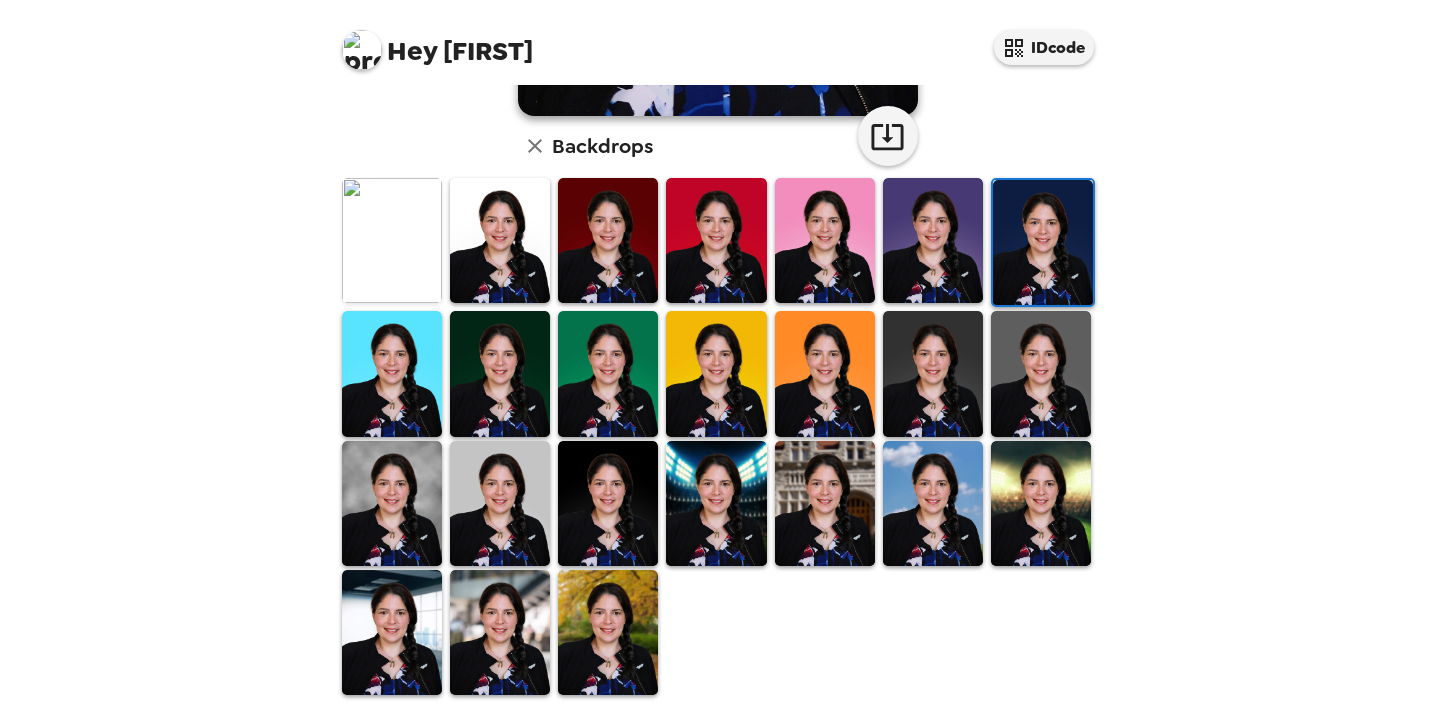 click at bounding box center [608, 632] 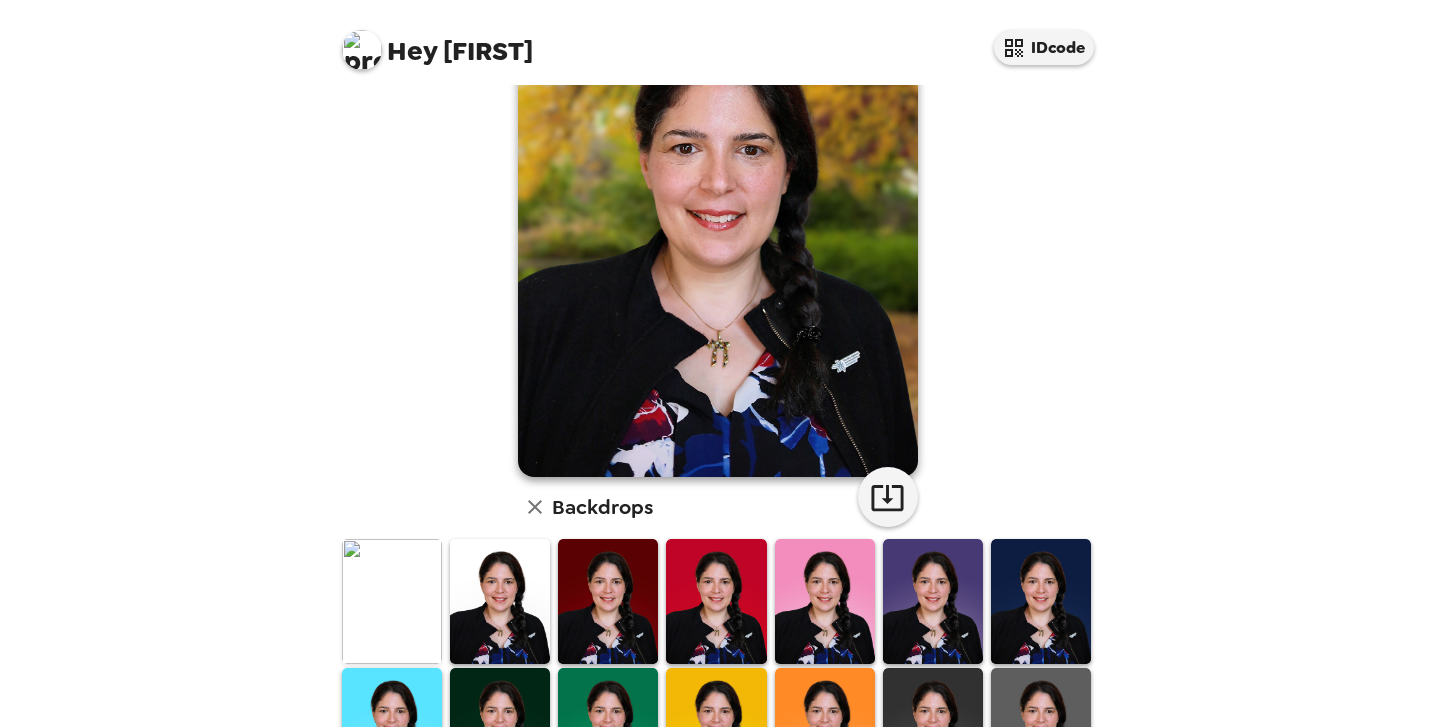 scroll, scrollTop: 0, scrollLeft: 0, axis: both 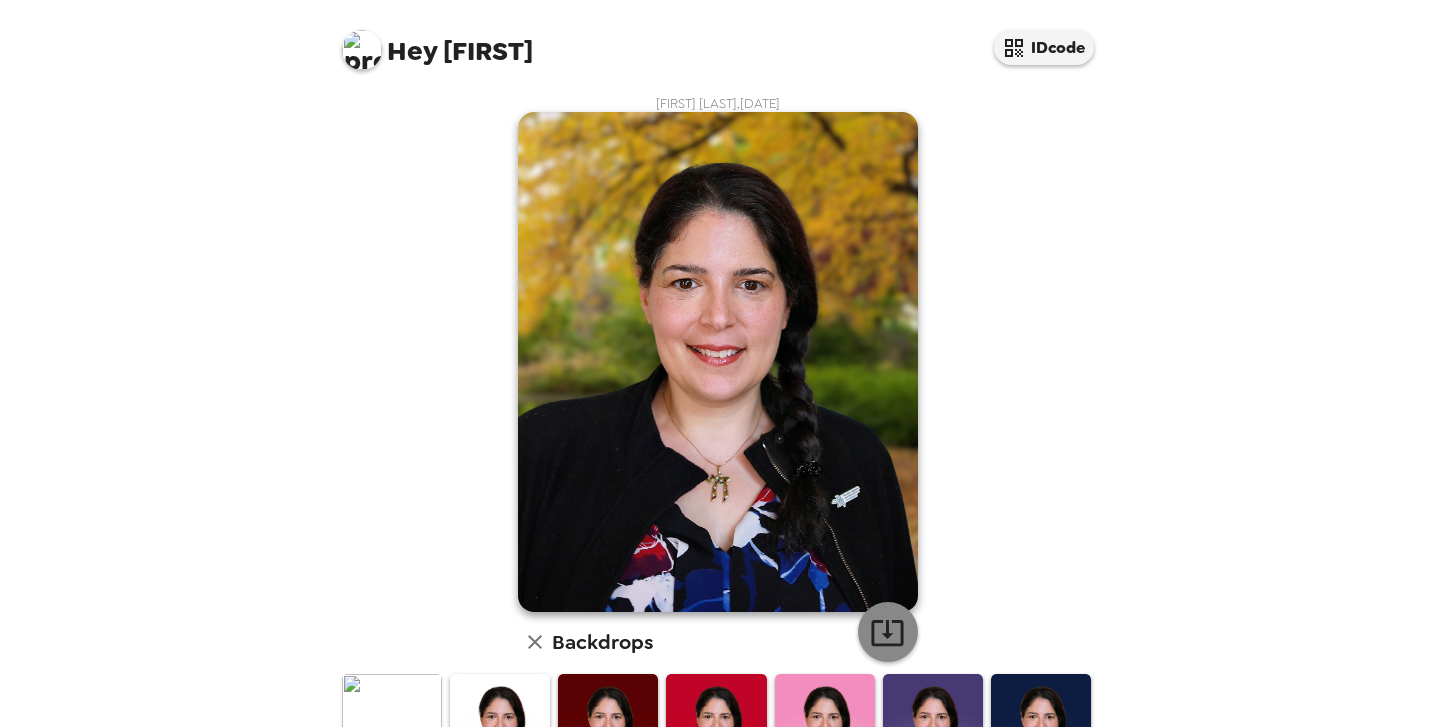 click 